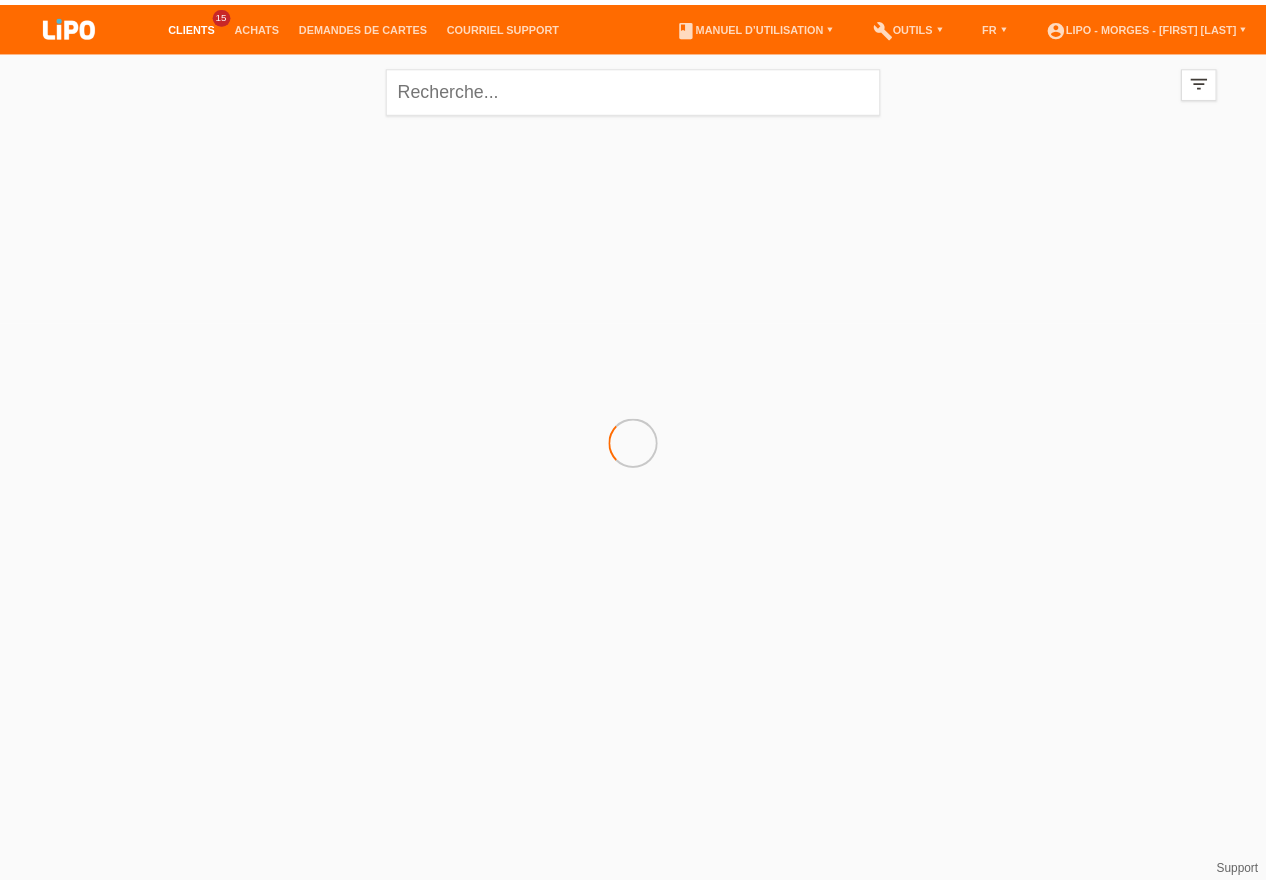 scroll, scrollTop: 0, scrollLeft: 0, axis: both 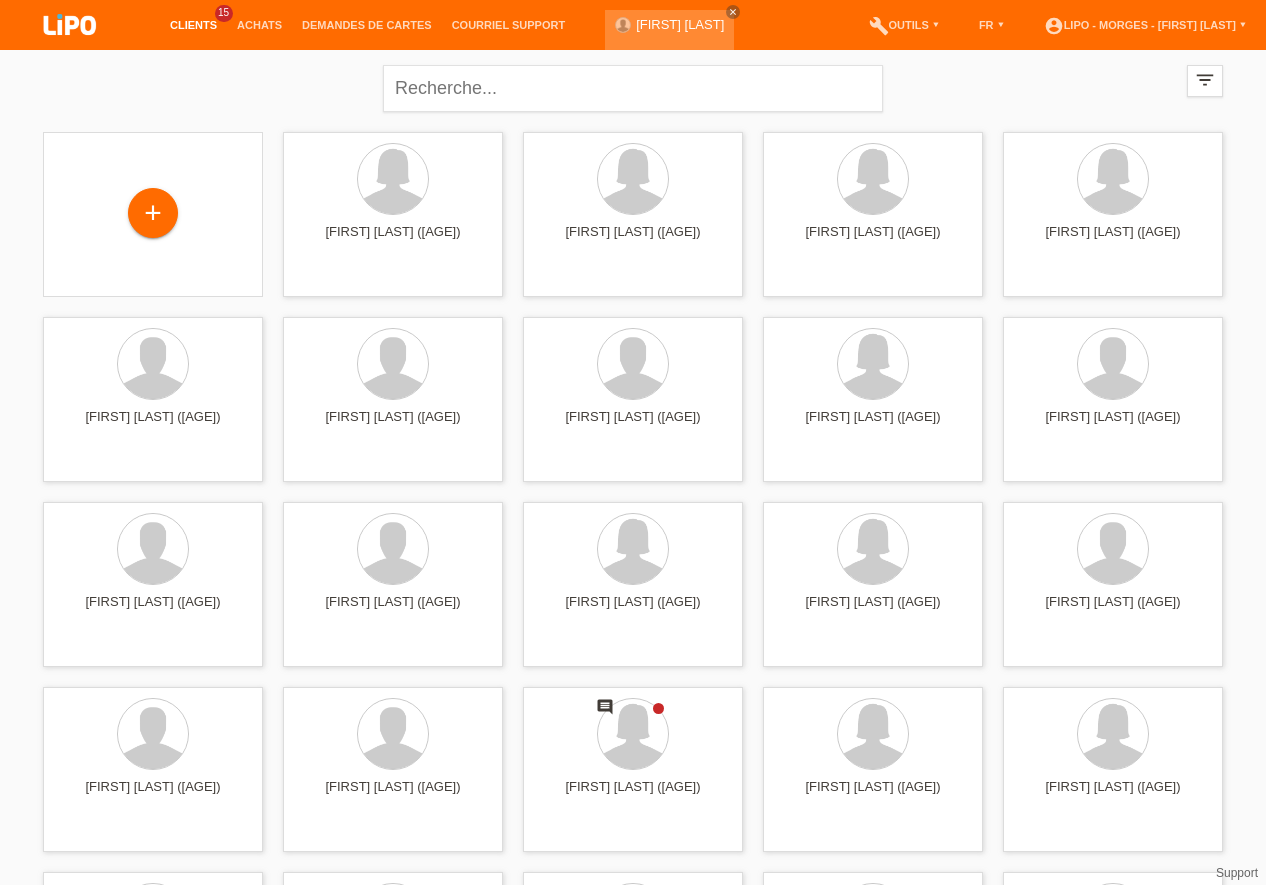 click on "Clients
[NUMBER]" at bounding box center (193, 25) 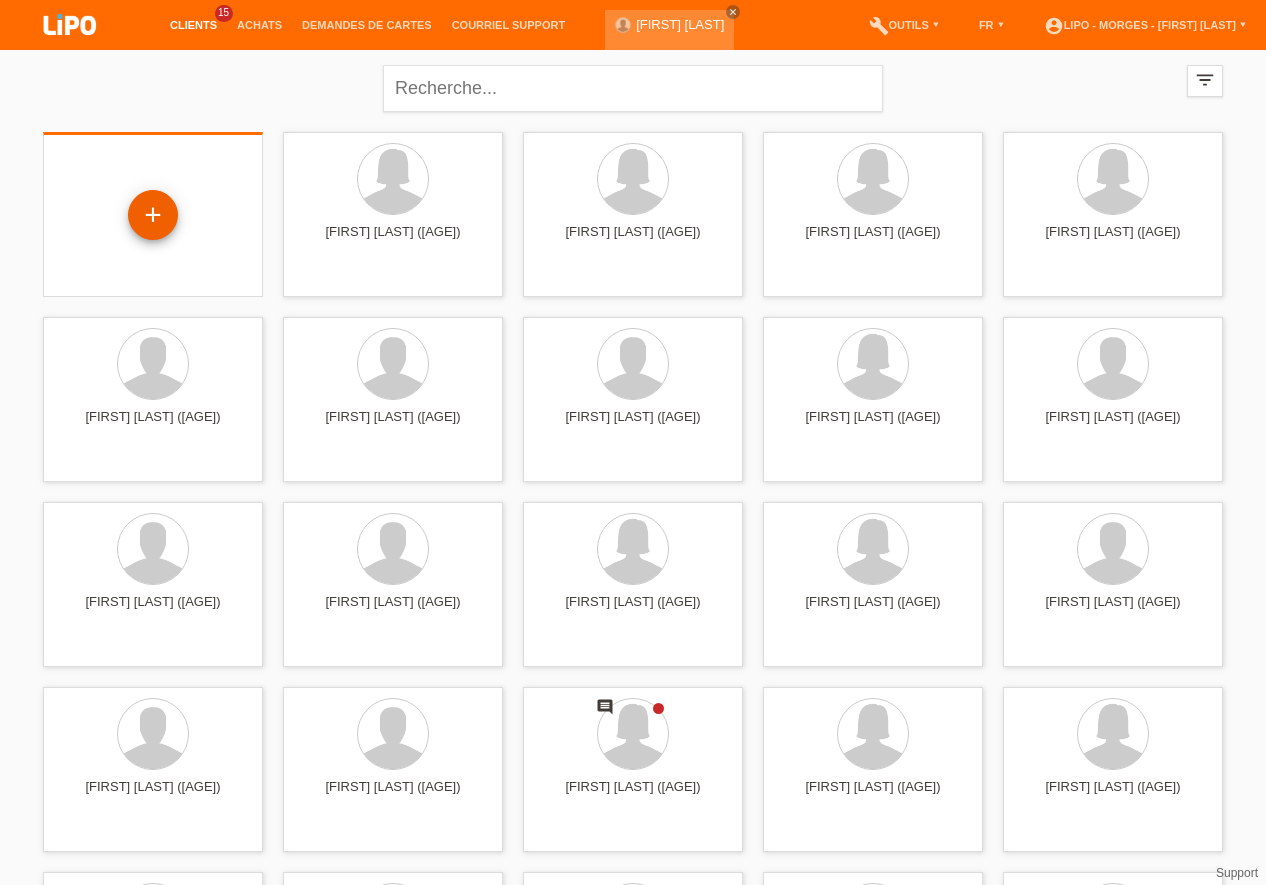 click on "+" at bounding box center [153, 215] 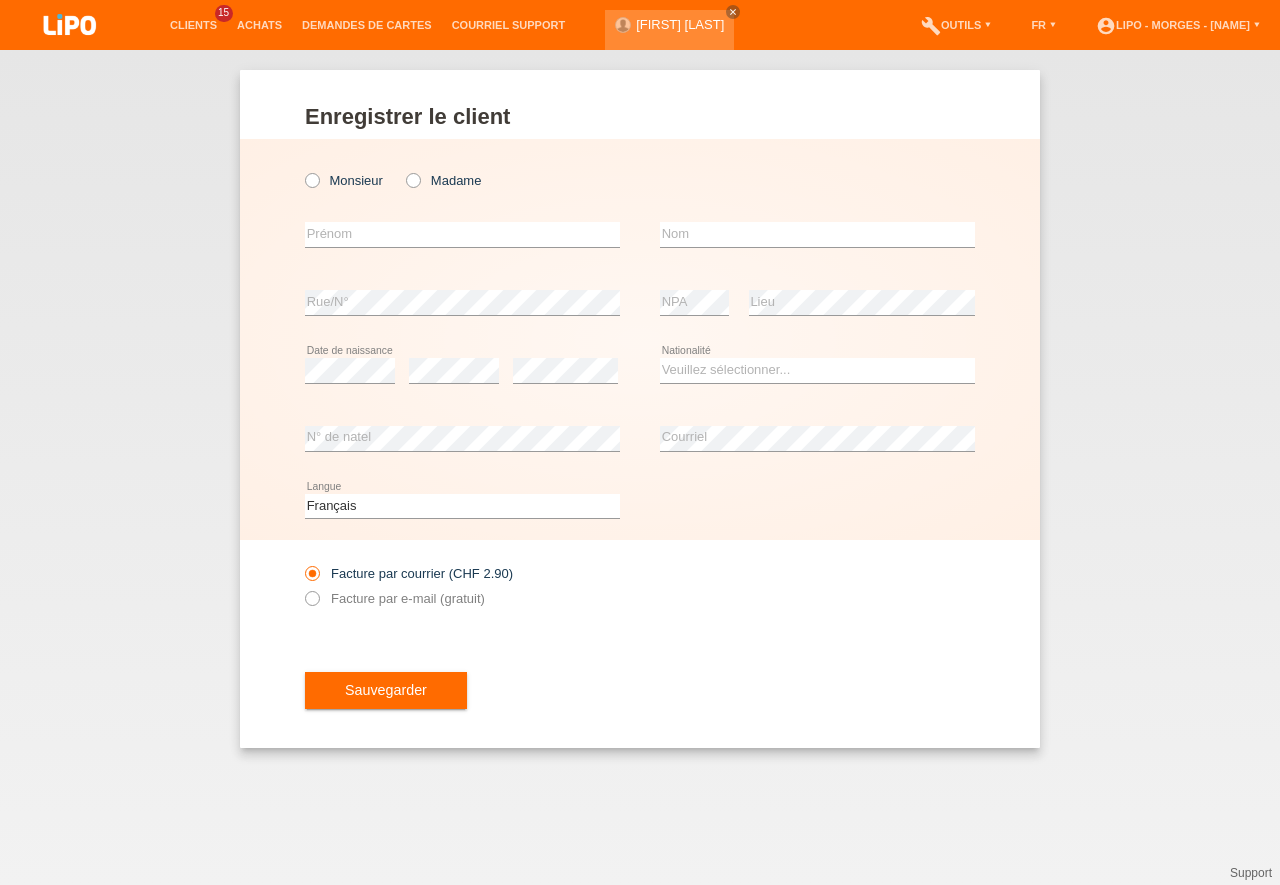 scroll, scrollTop: 0, scrollLeft: 0, axis: both 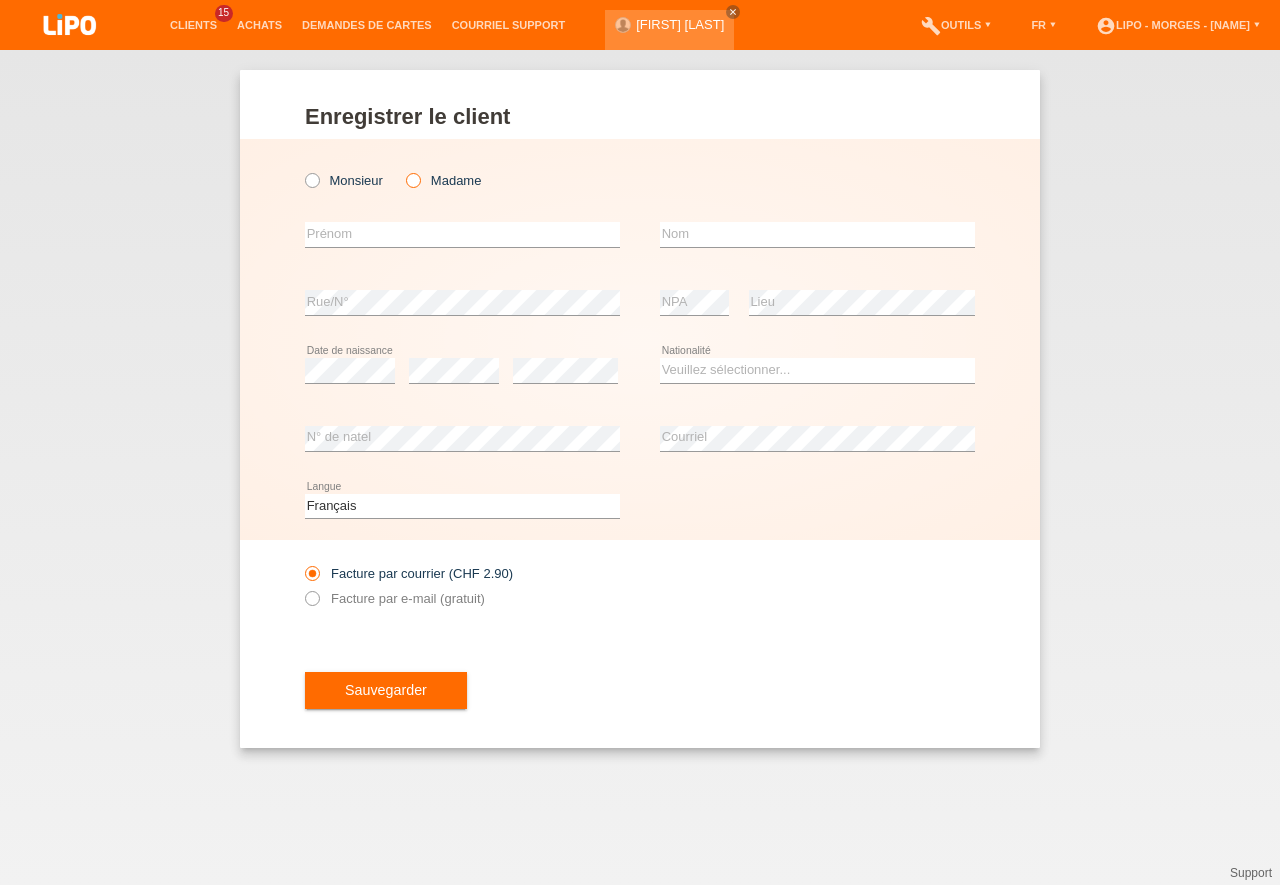 click at bounding box center [403, 170] 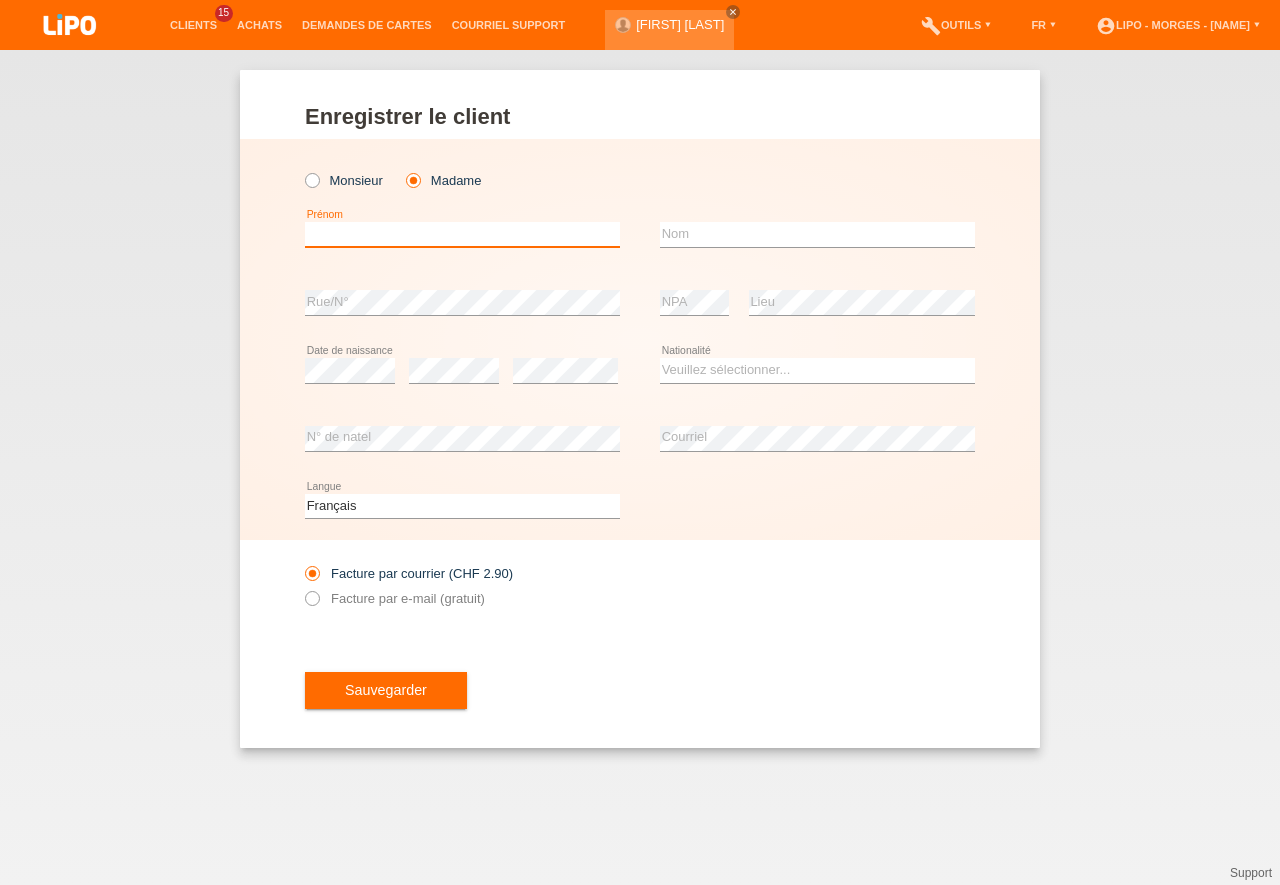 click at bounding box center [462, 234] 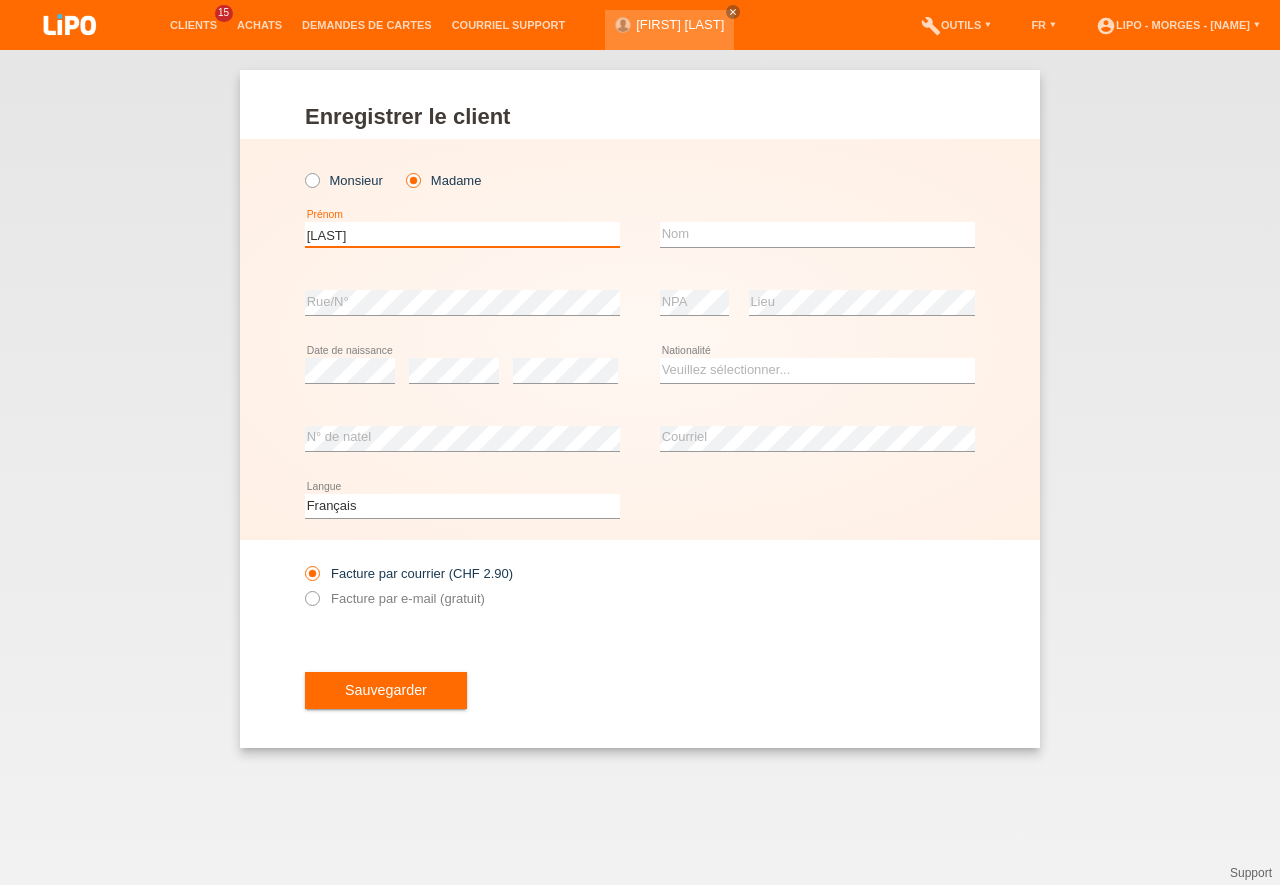 type on "[FIRST]" 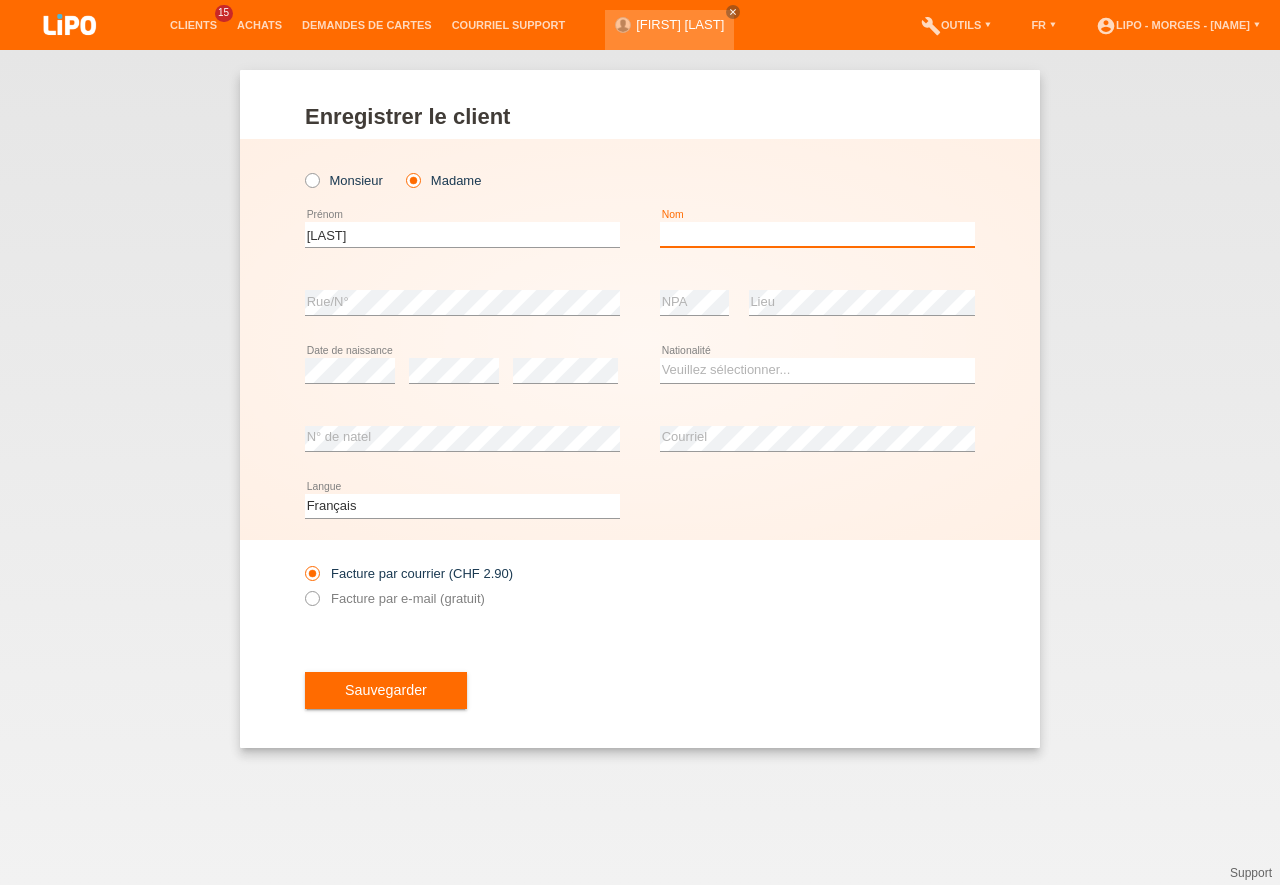 click at bounding box center [817, 234] 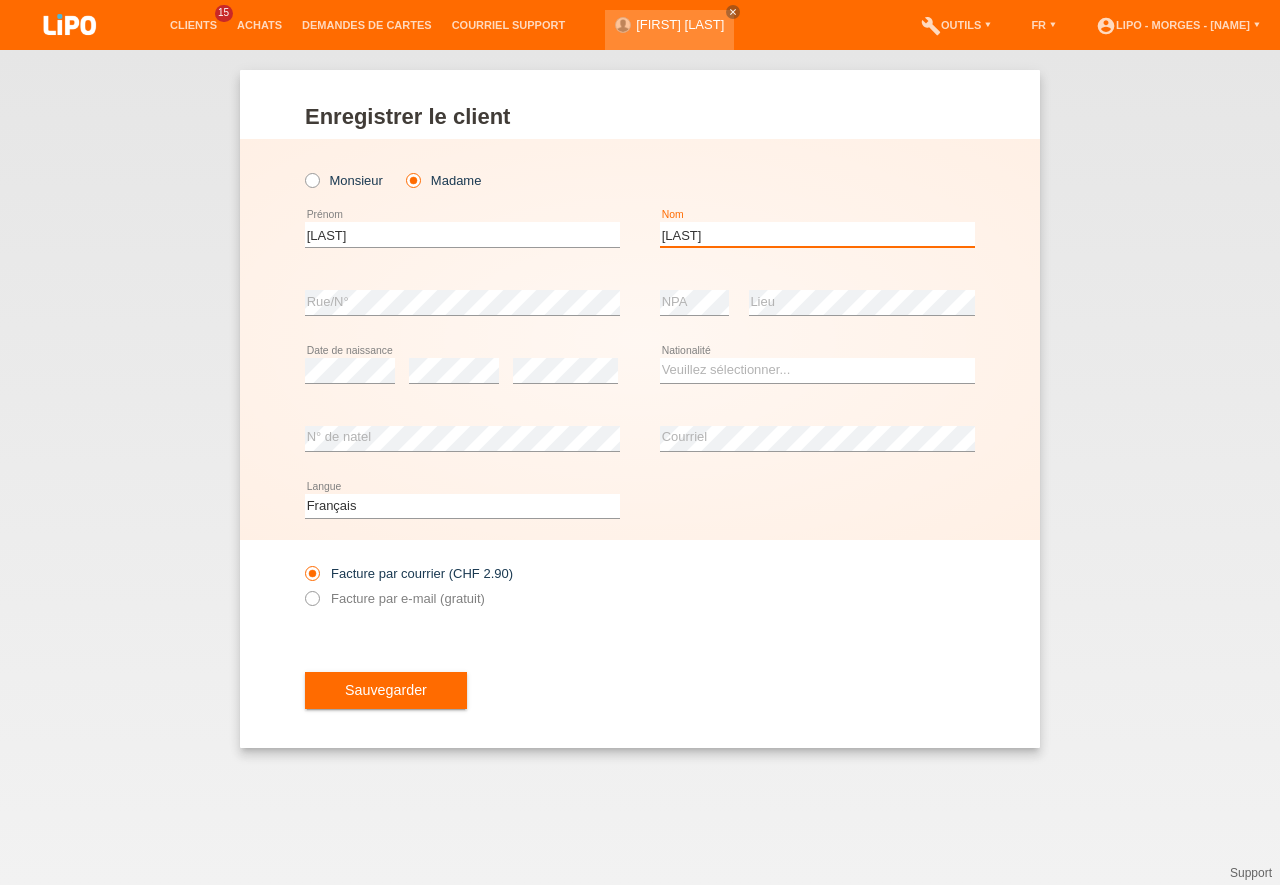 type on "[FIRST] [LAST]" 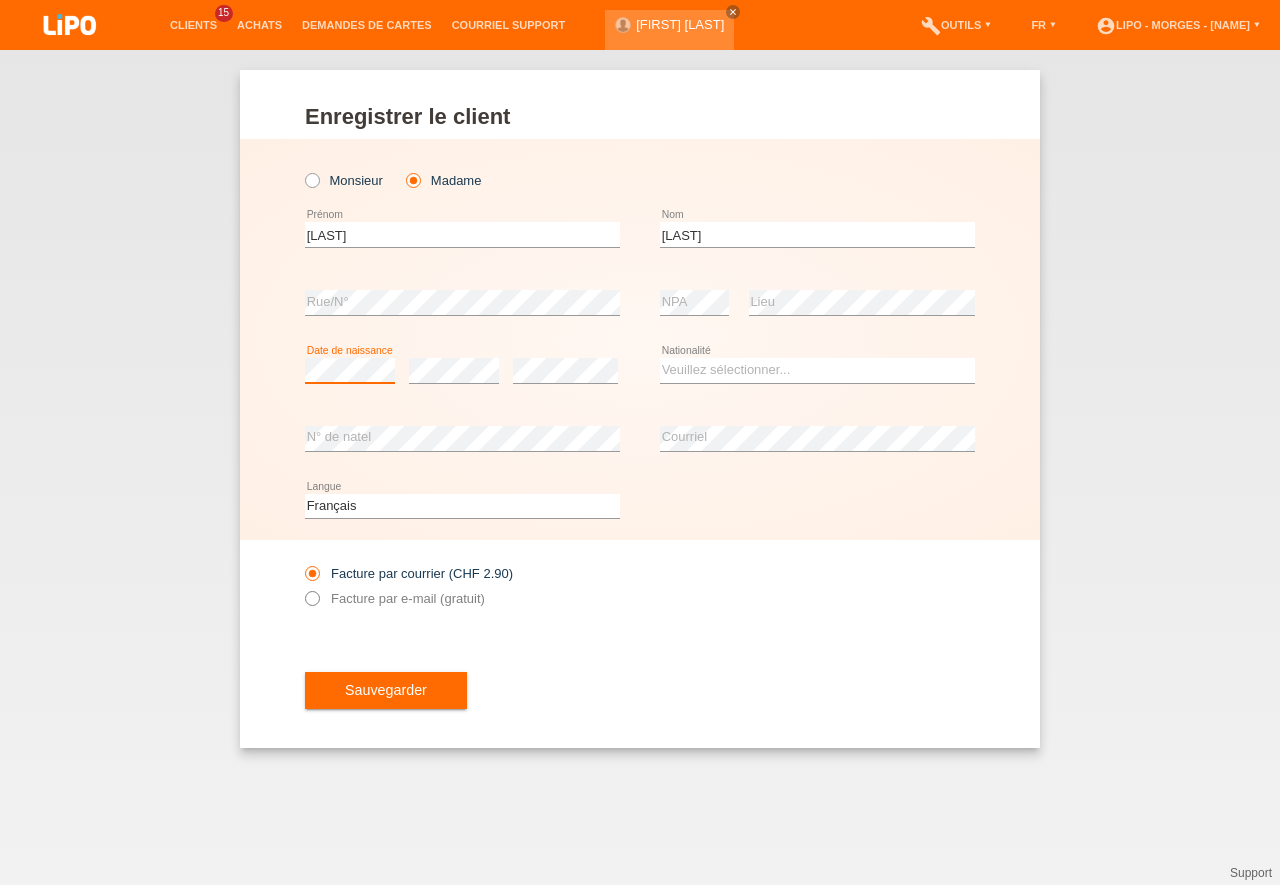 scroll, scrollTop: 0, scrollLeft: 0, axis: both 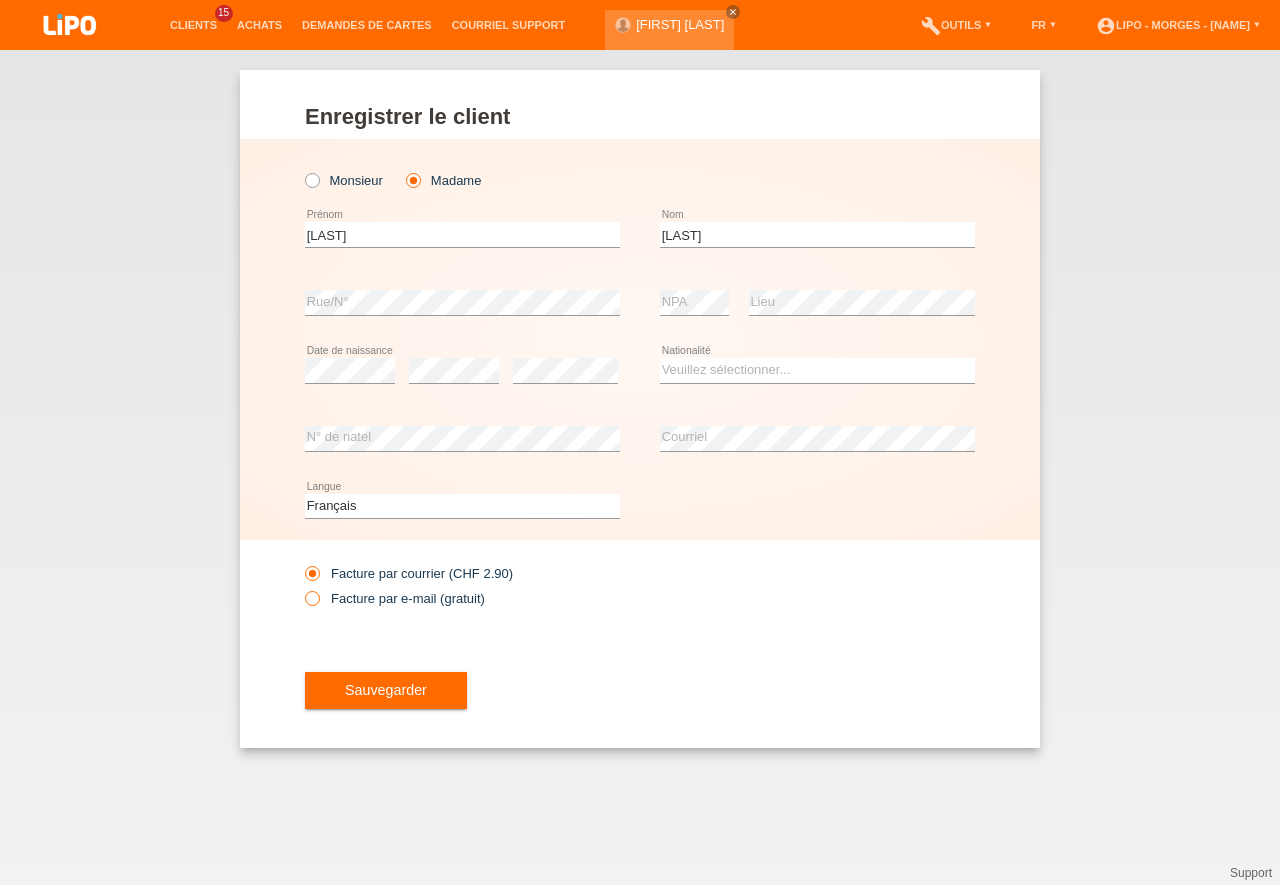 click at bounding box center [302, 588] 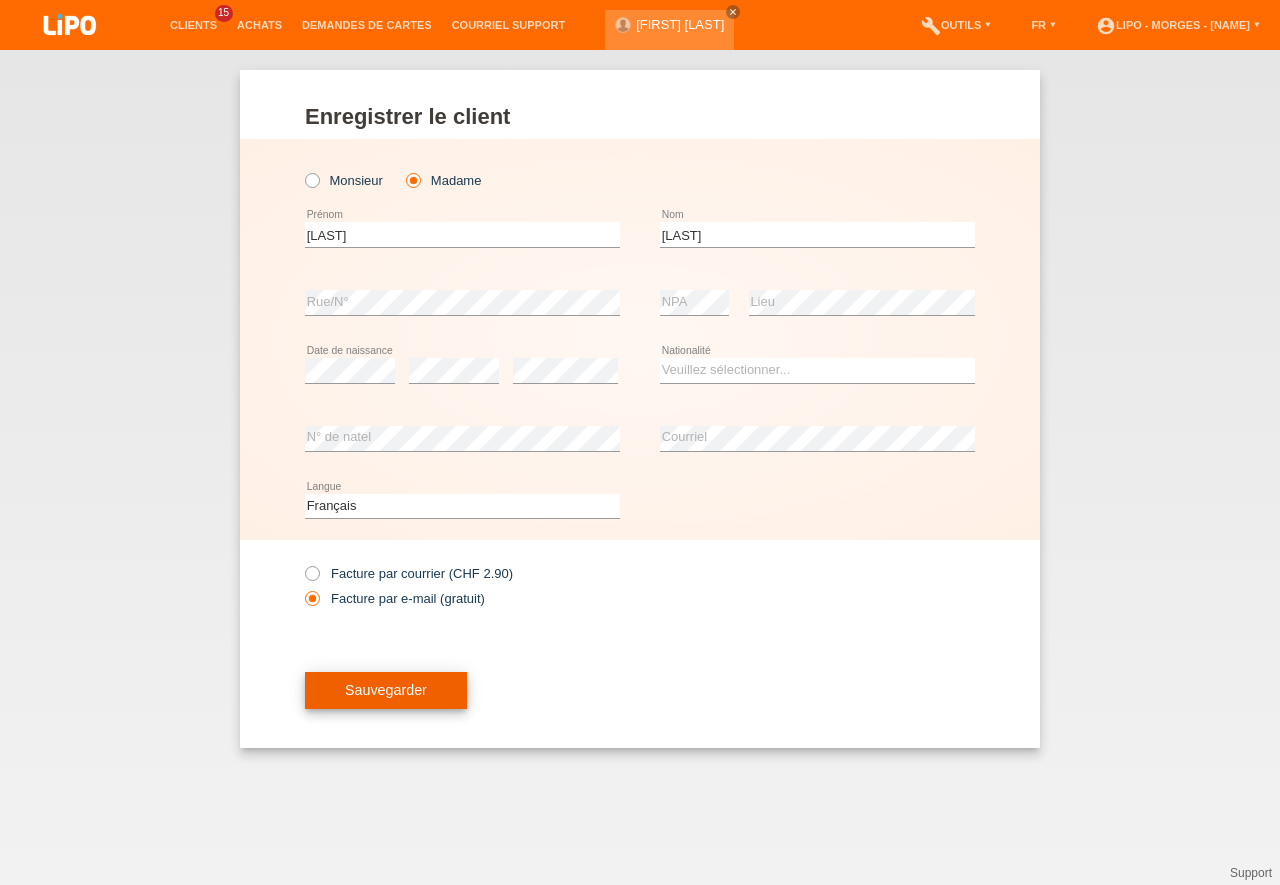click on "Sauvegarder" at bounding box center [386, 691] 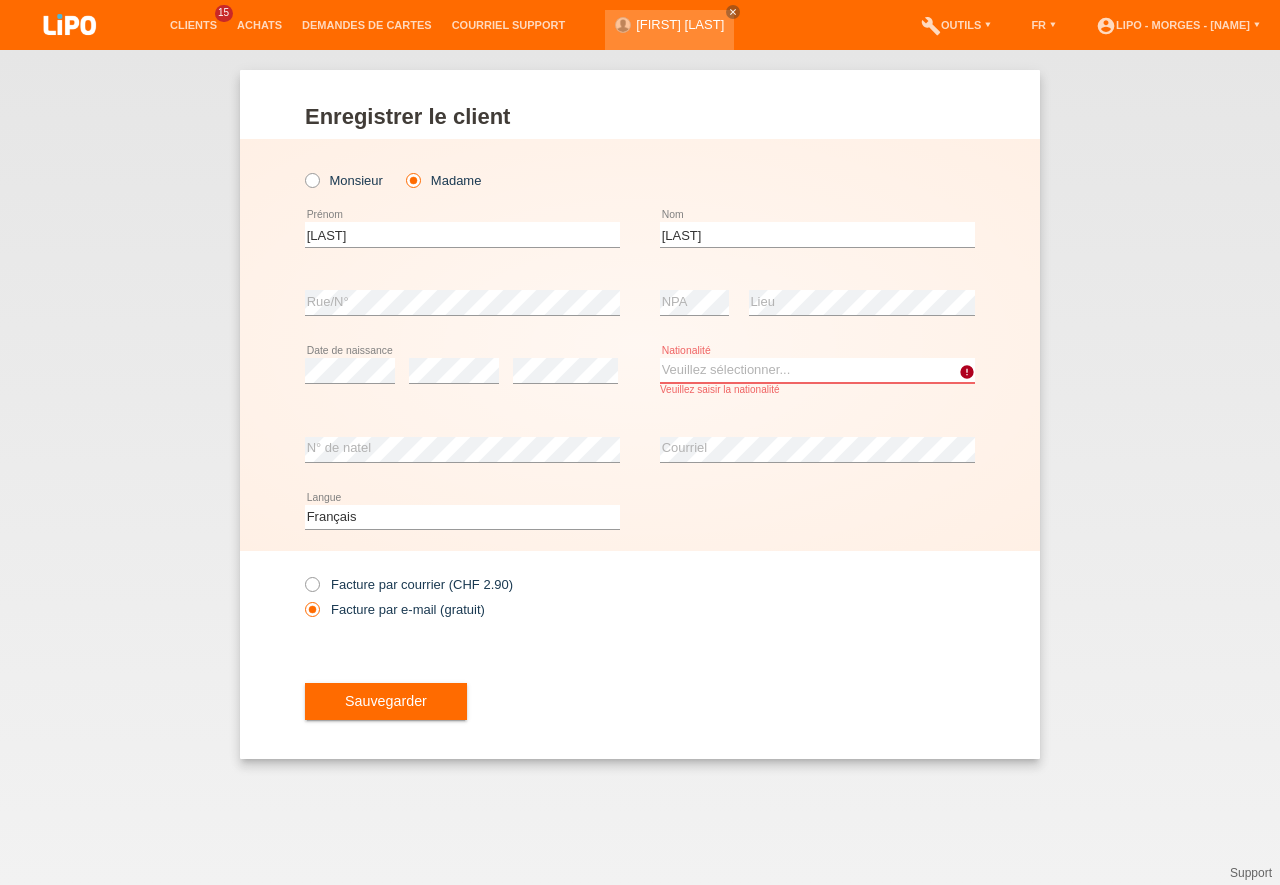 click on "Veuillez sélectionner...
Suisse
Allemagne
Autriche
Liechtenstein
------------
Afghanistan
Afrique du Sud
Åland
Albanie
Algérie Allemagne Andorre Angola Anguilla Antarctique Antigua-et-Barbuda Argentine" at bounding box center (817, 370) 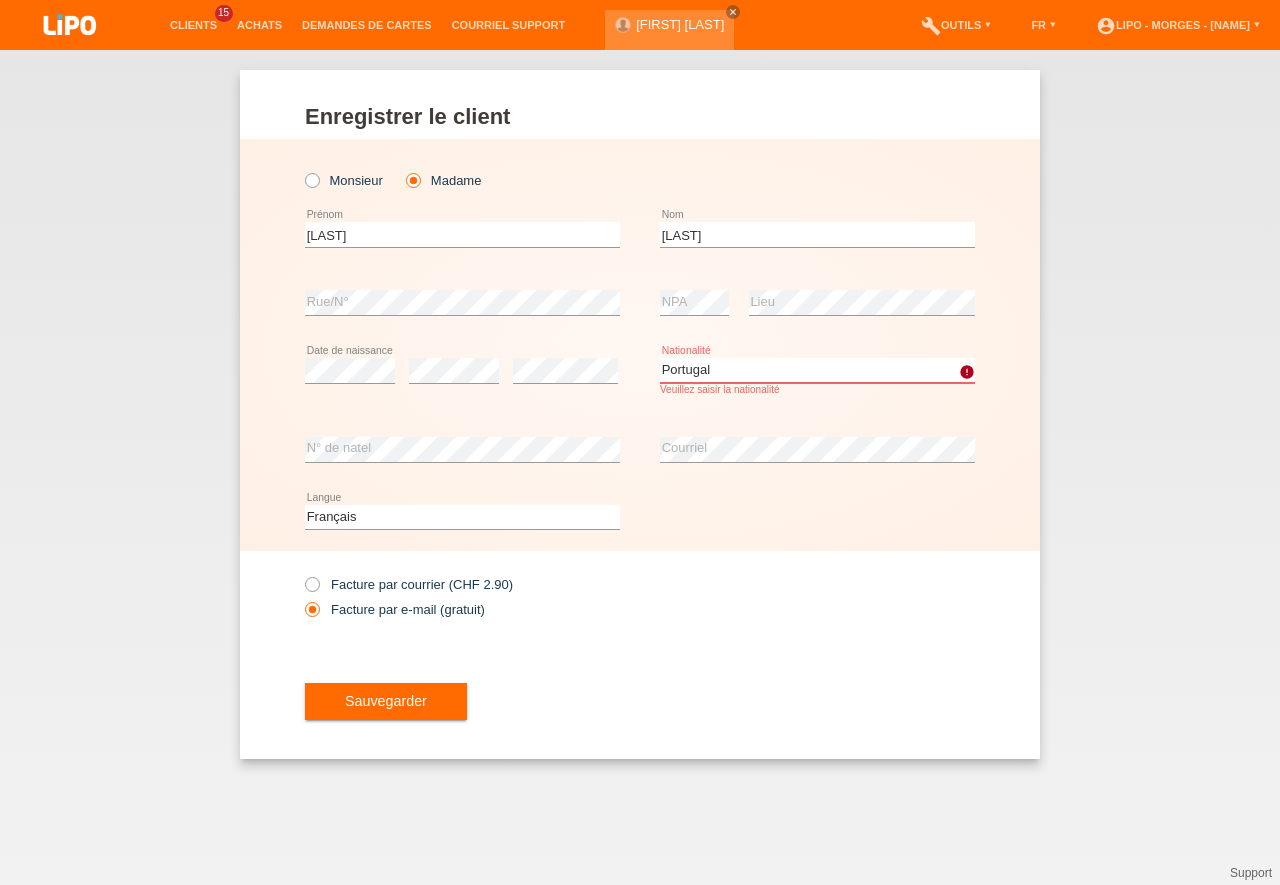 click on "Portugal" at bounding box center (0, 0) 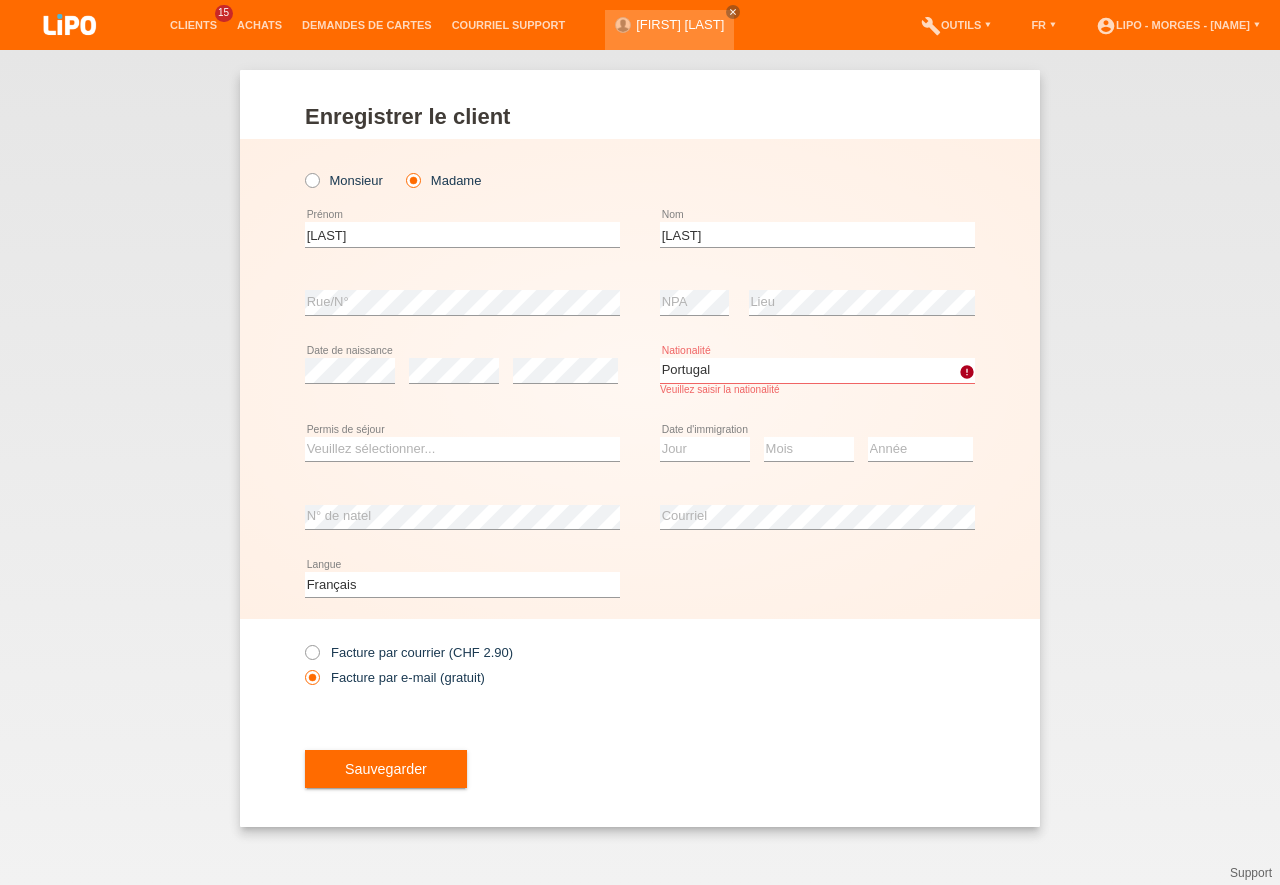 click on "Veuillez sélectionner...
Suisse
Allemagne
Autriche
Liechtenstein
------------
Afghanistan
Afrique du Sud
Åland
Albanie
Algérie Allemagne" at bounding box center [817, 376] 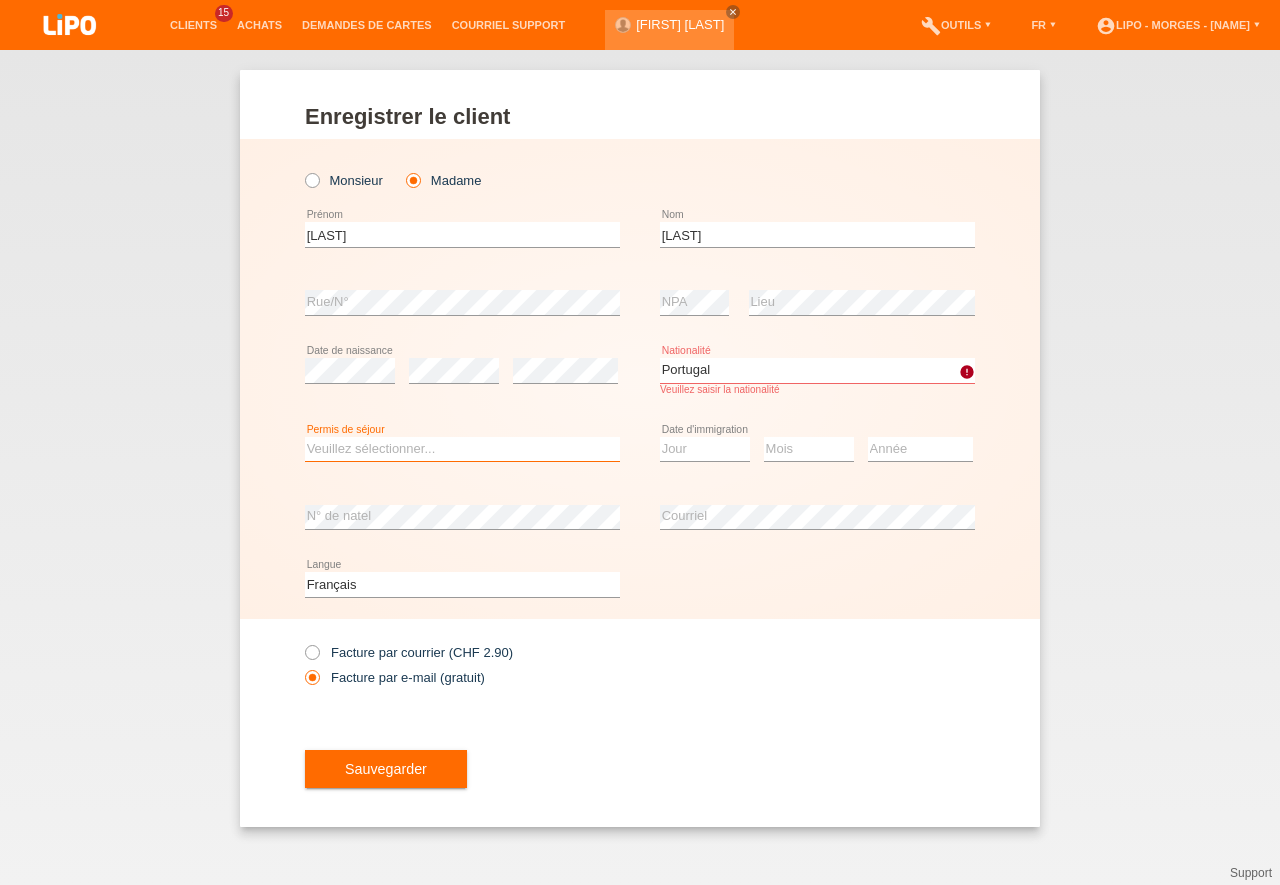 click on "Veuillez sélectionner...
C
B
B - Statut de réfugié
Autre" at bounding box center (462, 449) 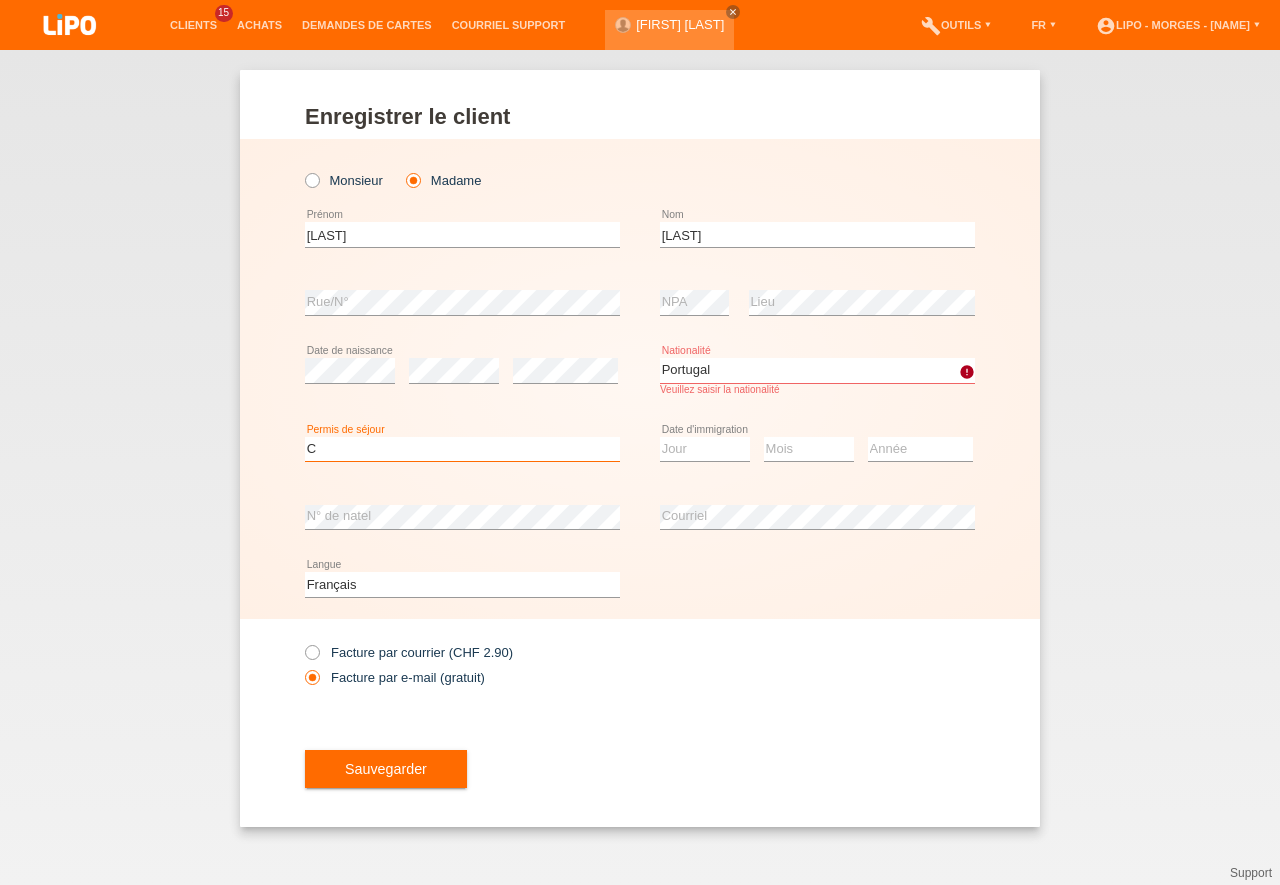 click on "C" at bounding box center [0, 0] 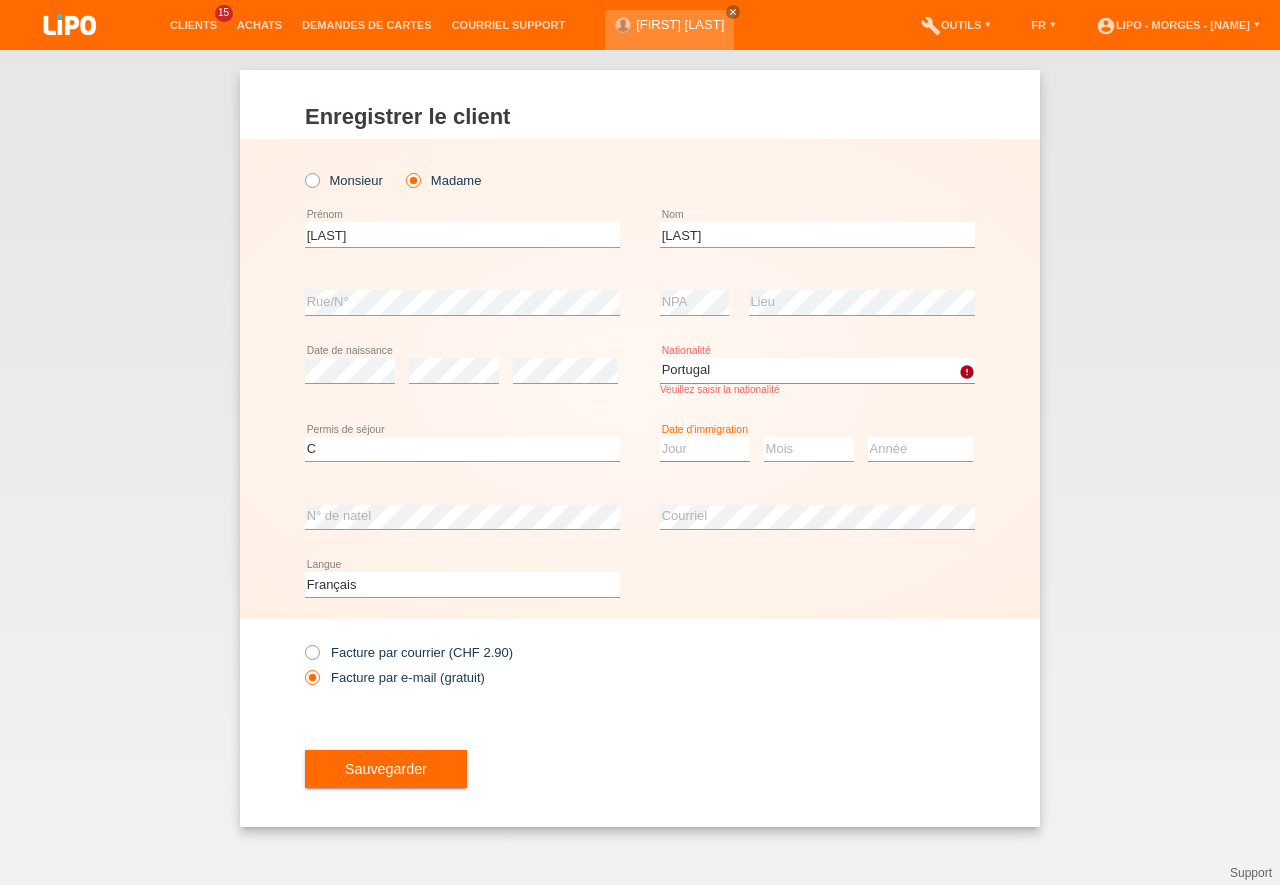 click on "Jour
01
02
03
04
05
06
07
08
09
10 11" at bounding box center [705, 449] 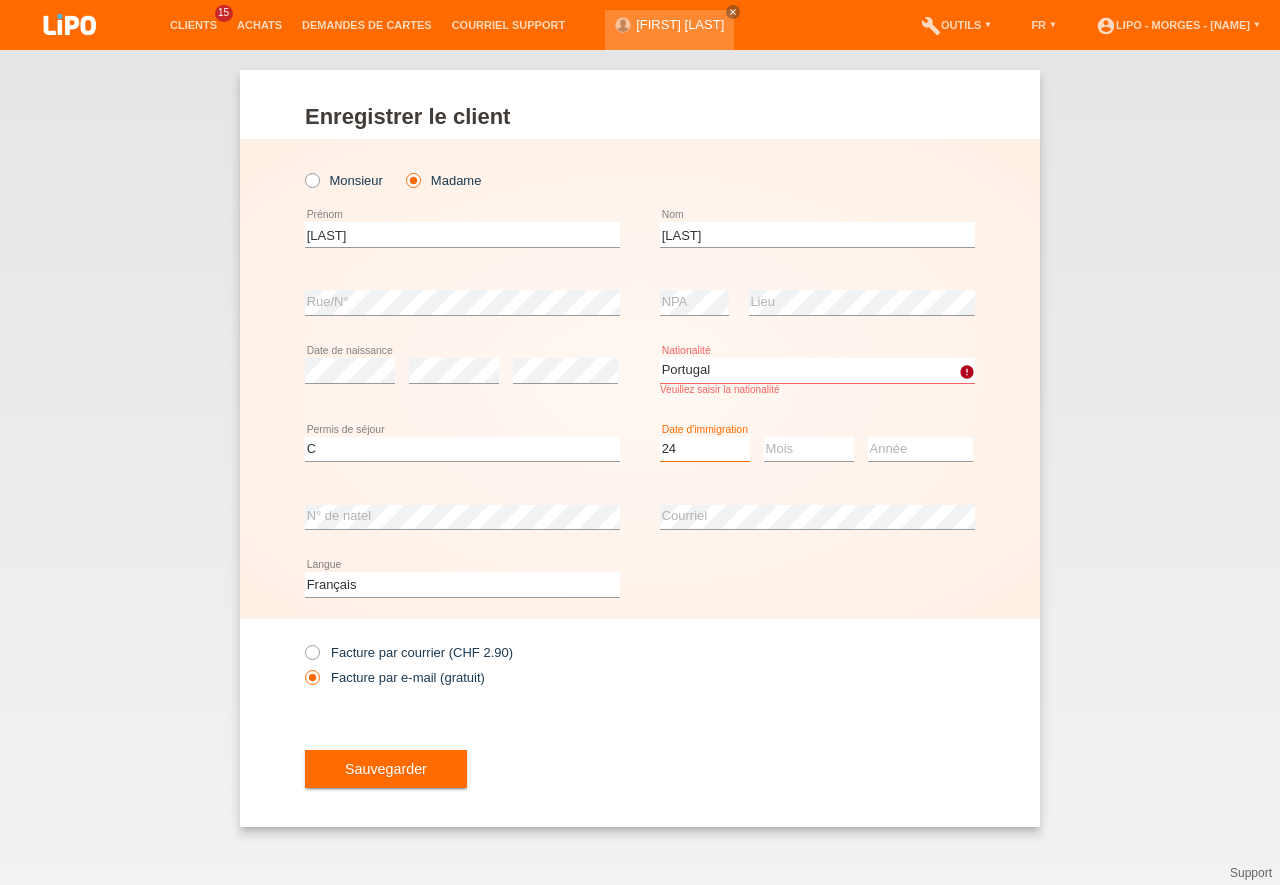 click on "24" at bounding box center [0, 0] 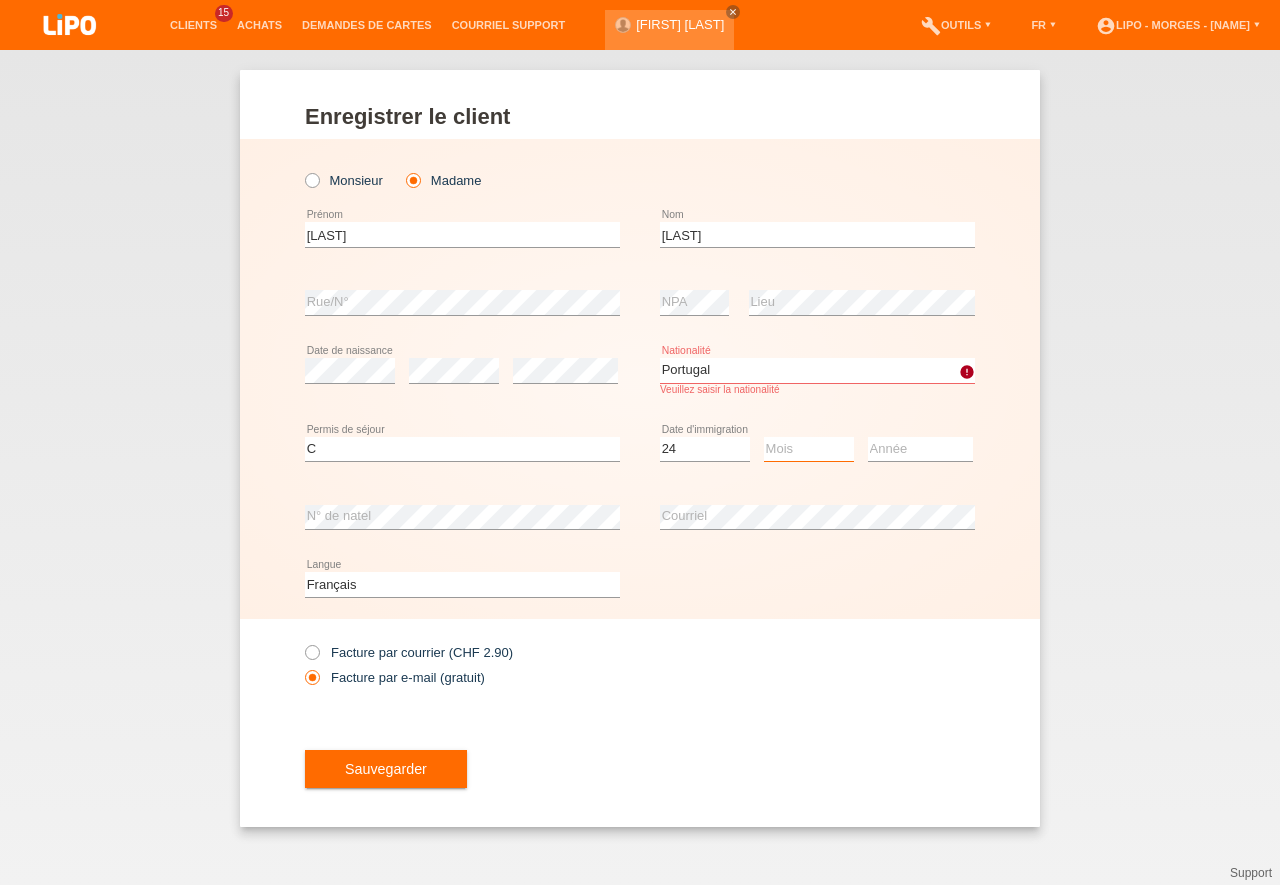 click on "Mois
01
02
03
04
05
06
07
08
09
10 11" at bounding box center (809, 449) 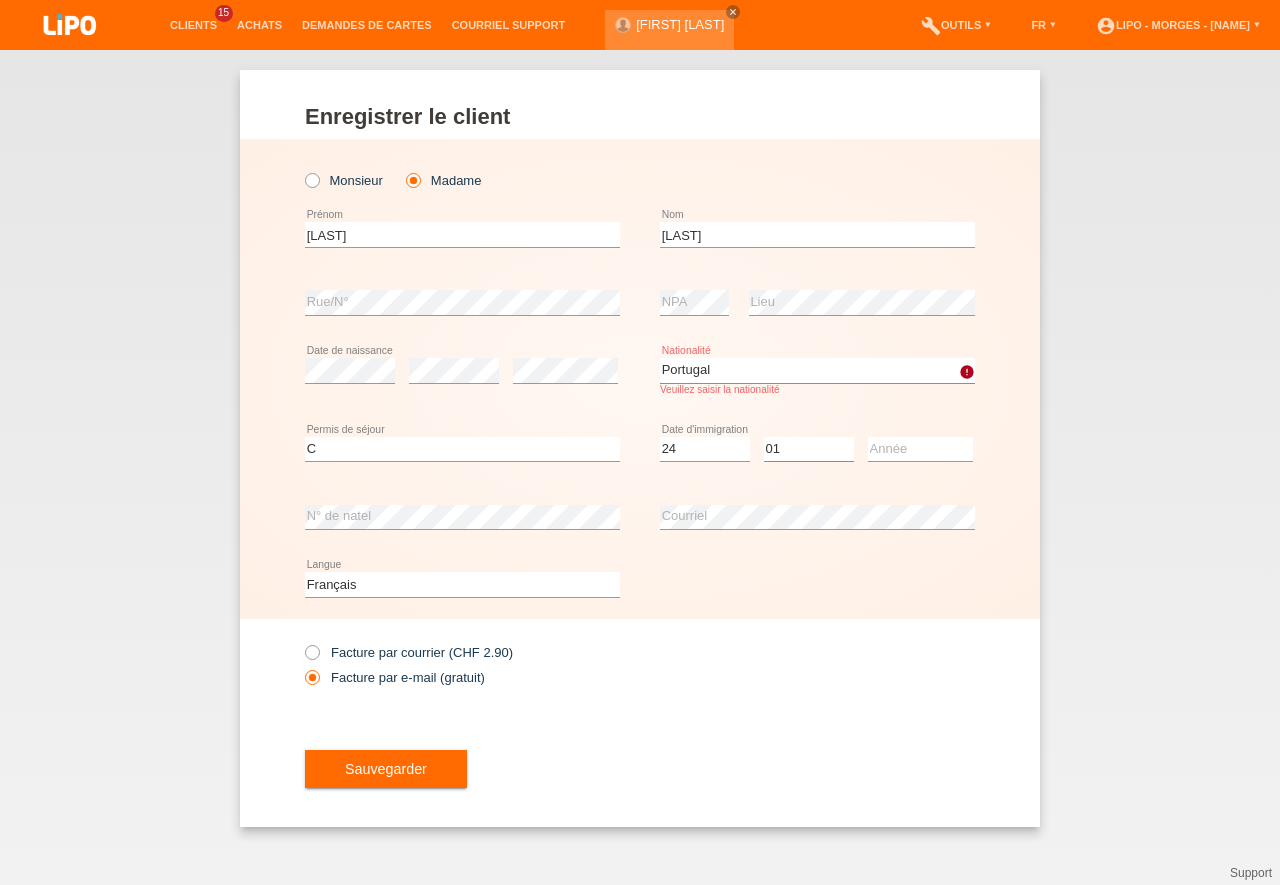 scroll, scrollTop: 0, scrollLeft: 0, axis: both 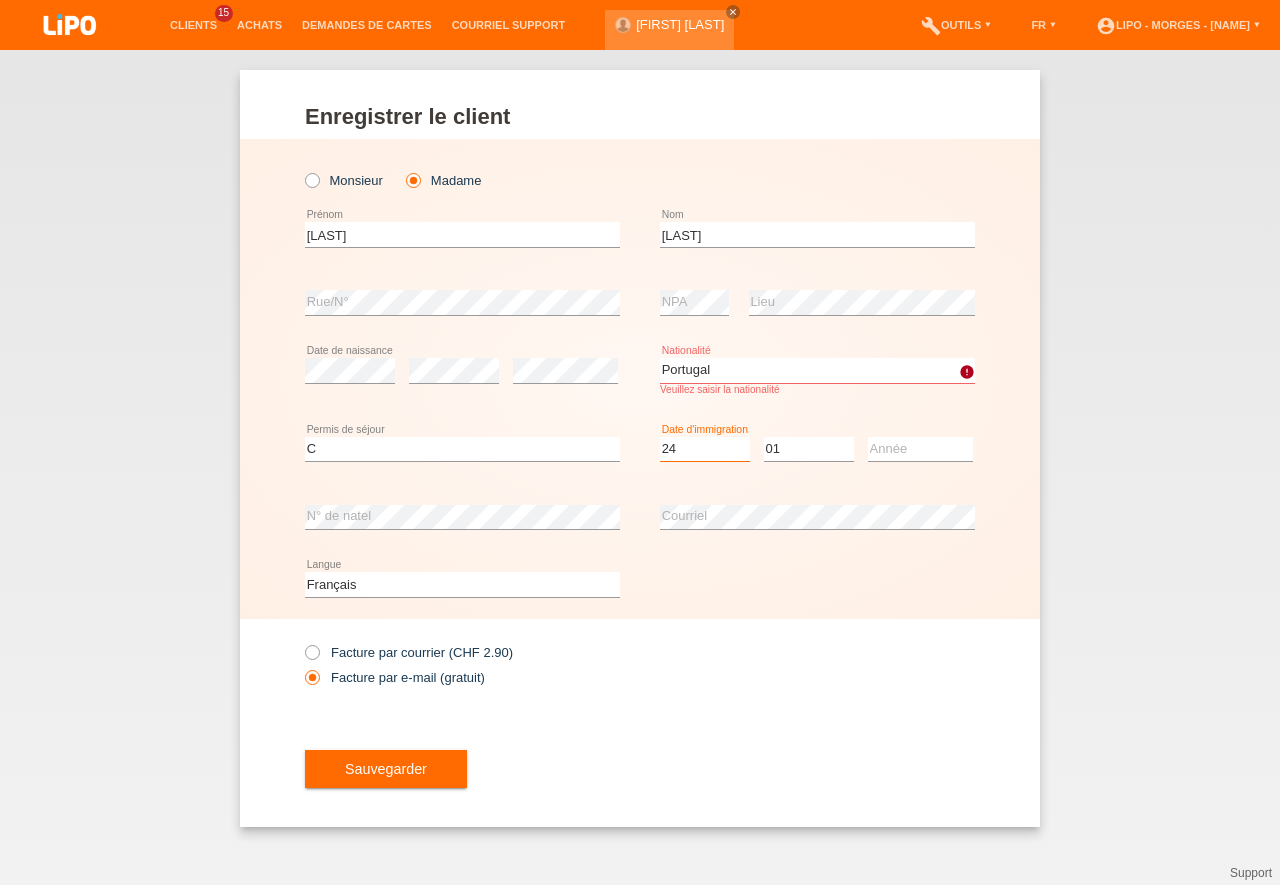 click on "Jour
01
02
03
04
05
06
07
08
09
10 11" at bounding box center [705, 449] 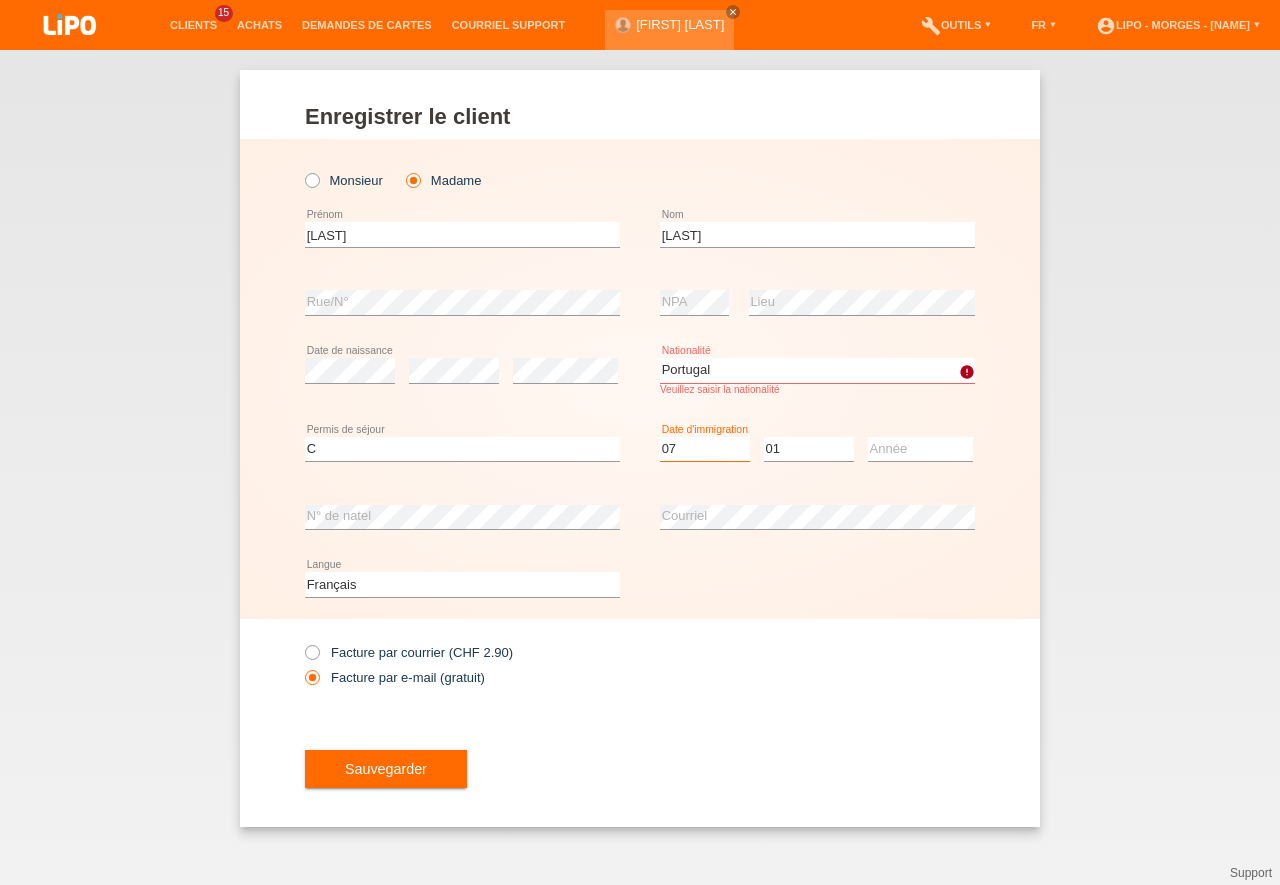 click on "07" at bounding box center (0, 0) 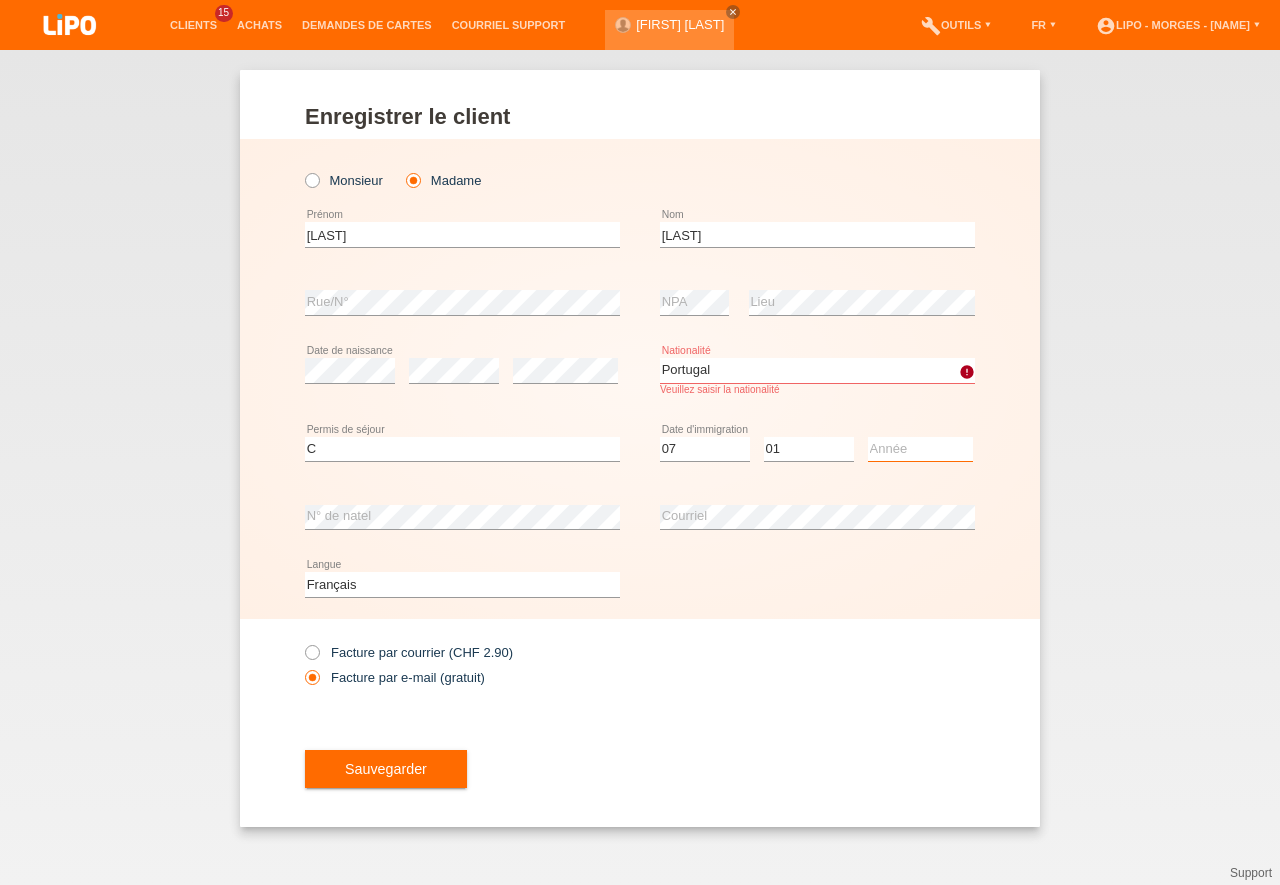 click on "Année
2025
2024
2023
2022
2021
2020
2019
2018
2017 2016 2015 2014 2013 2012 2011 2010 2009 2008 2007 2006 2005 2004 2003 2002 2001" at bounding box center [920, 449] 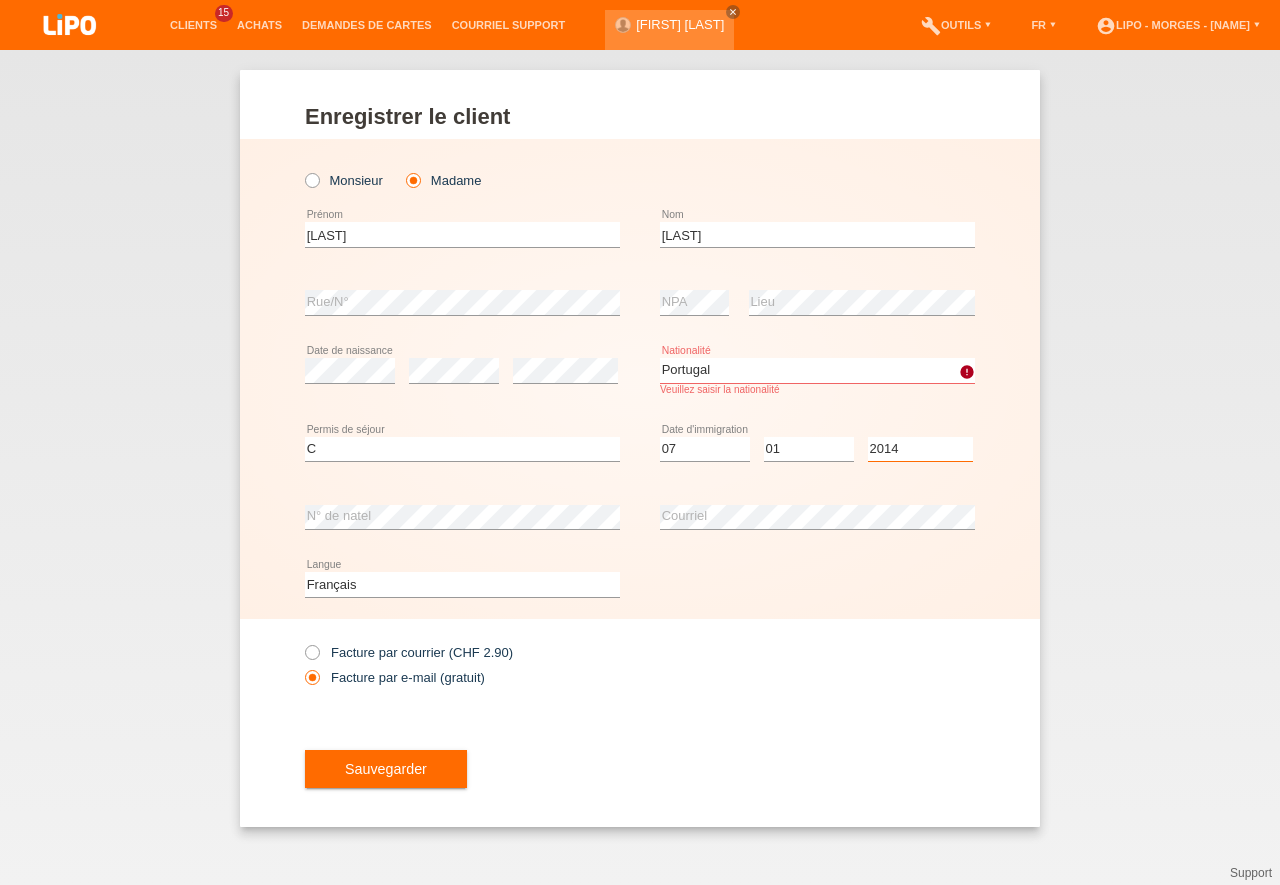 click on "2014" at bounding box center (0, 0) 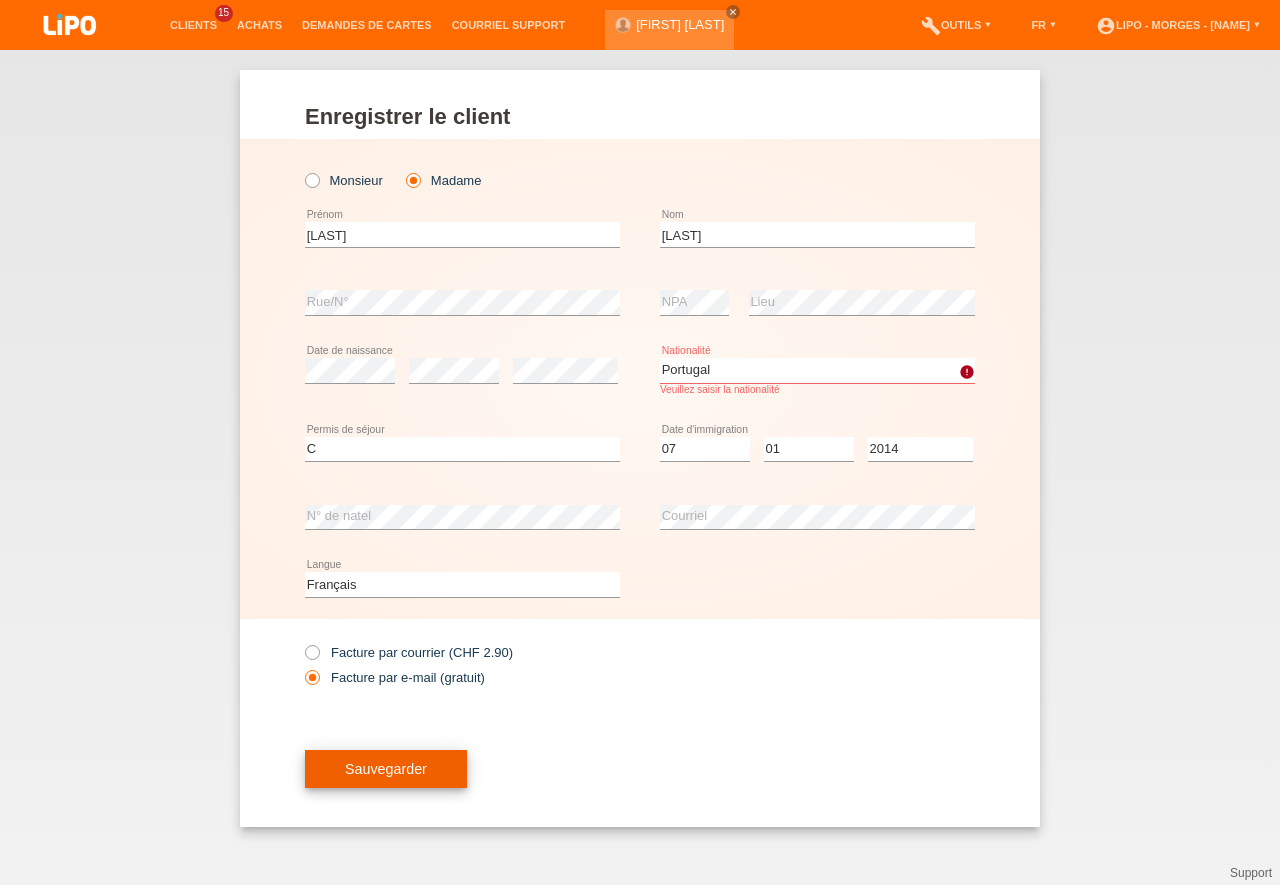 click on "Sauvegarder" at bounding box center (386, 769) 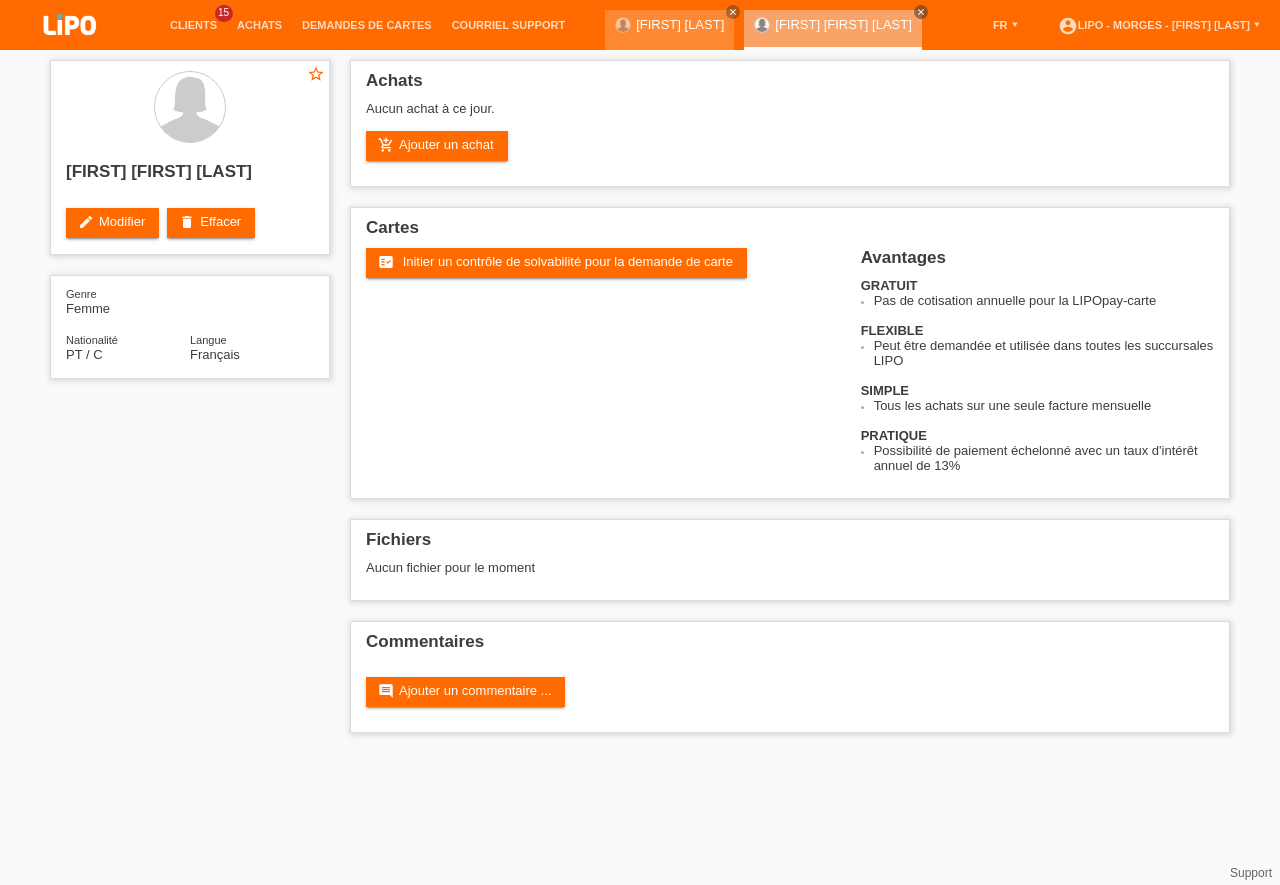 scroll, scrollTop: 0, scrollLeft: 0, axis: both 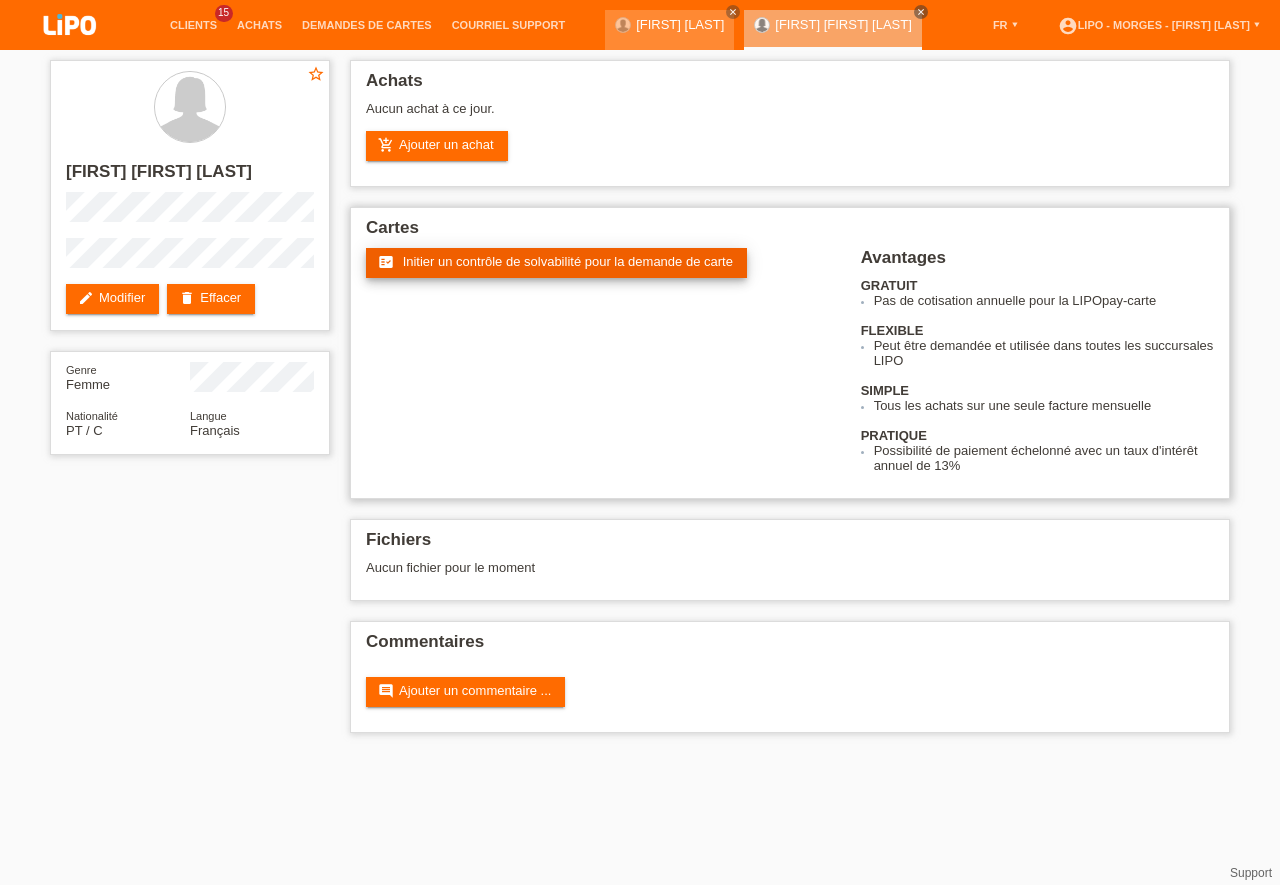 click on "Initier un contrôle de solvabilité pour la demande de carte" at bounding box center (568, 261) 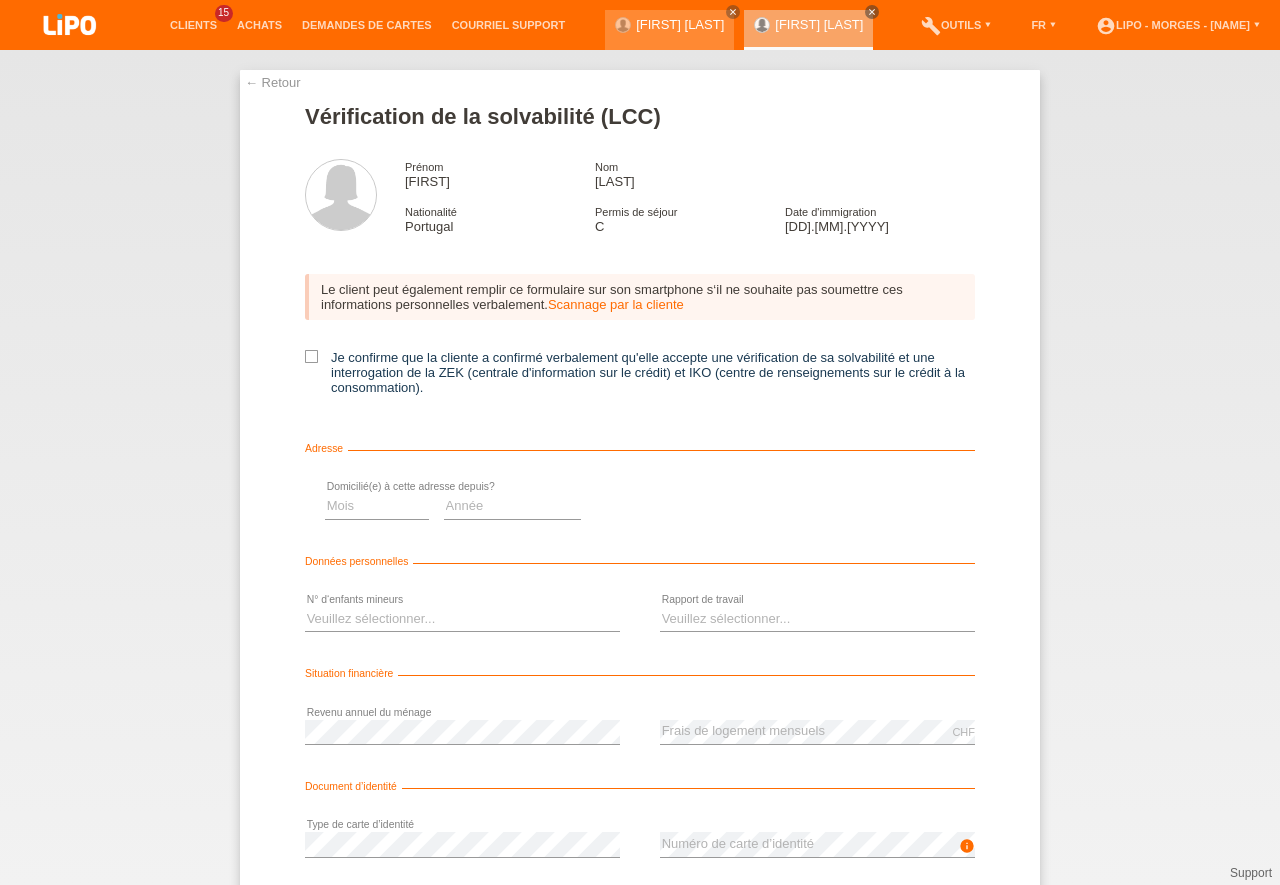 scroll, scrollTop: 0, scrollLeft: 0, axis: both 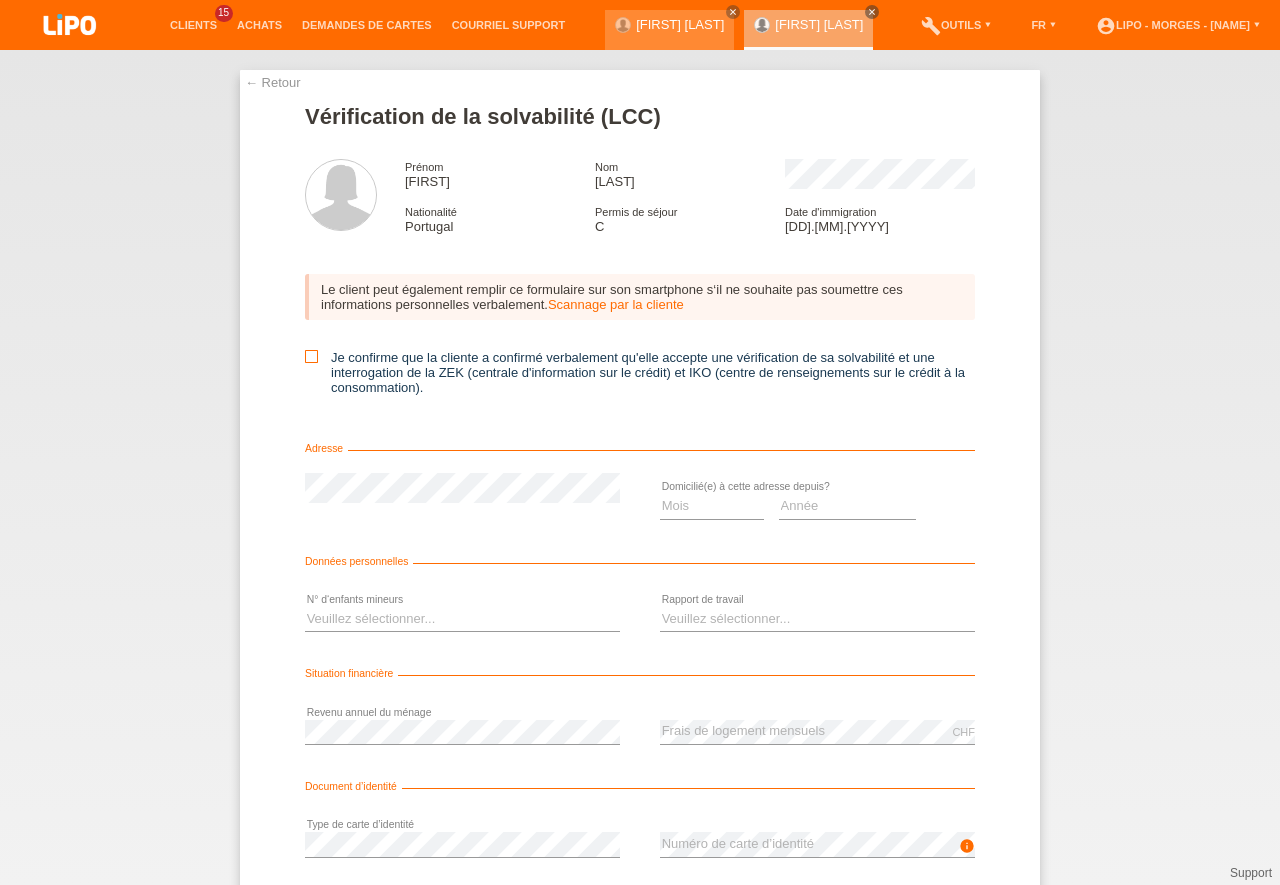 click at bounding box center [311, 356] 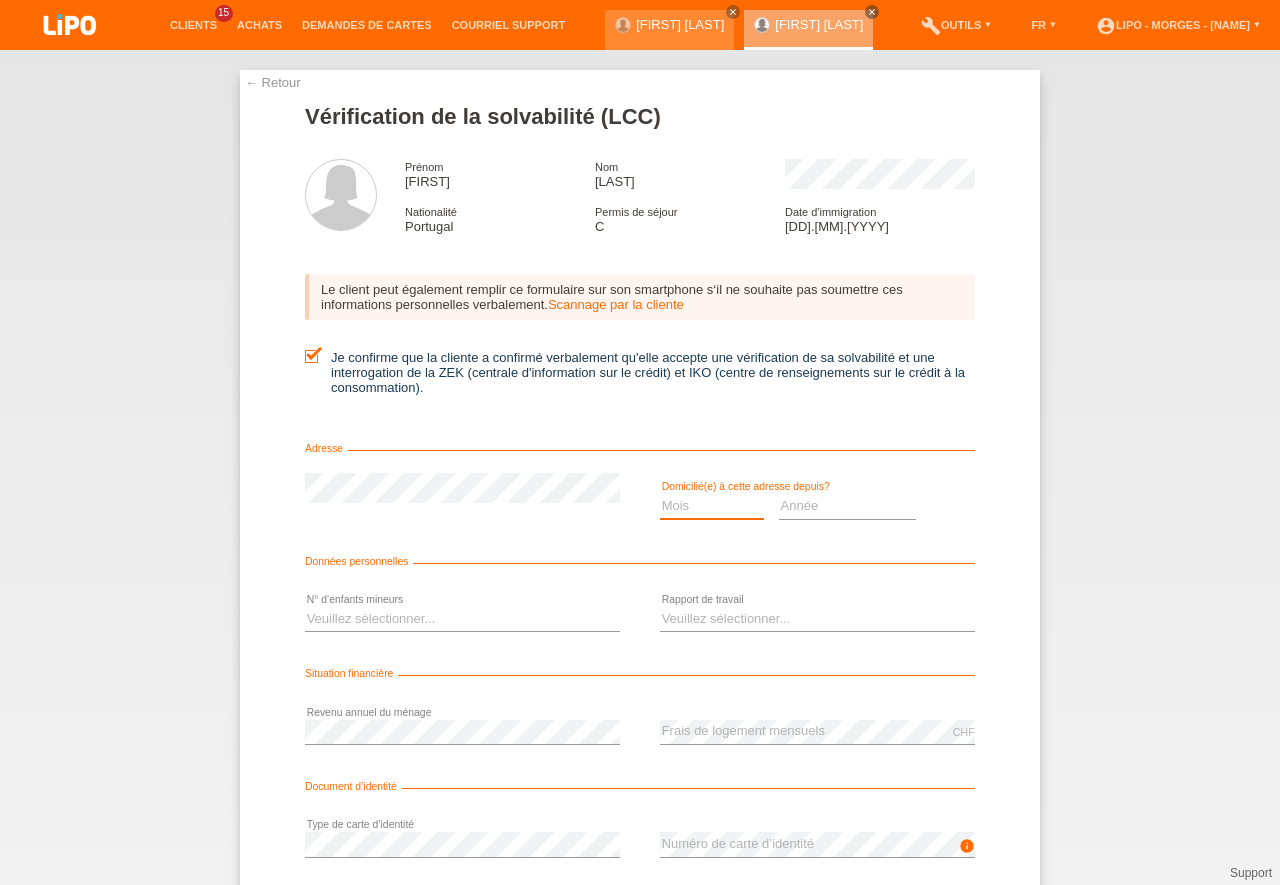 click on "Mois
01
02
03
04
05
06
07
08
09
10" at bounding box center [712, 506] 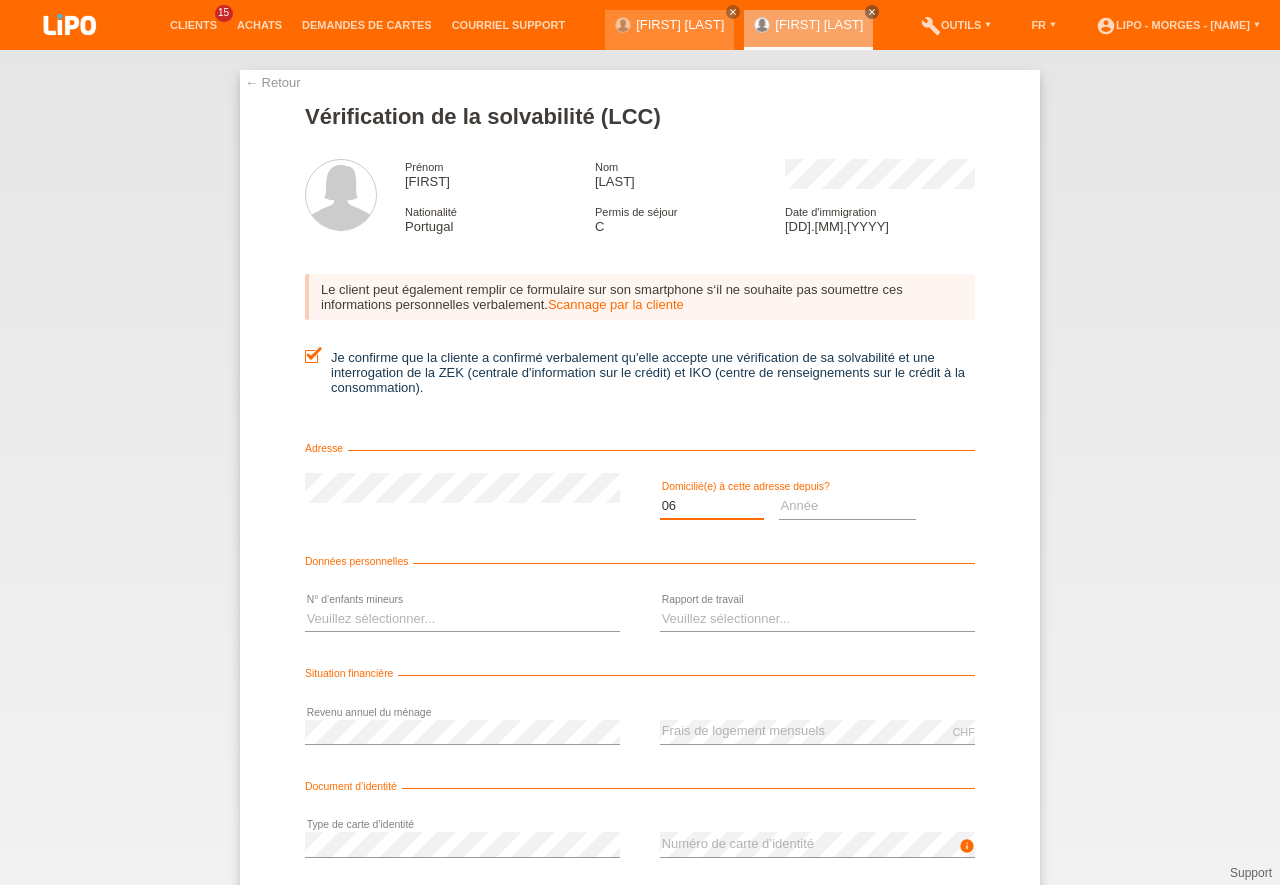 click on "06" at bounding box center (0, 0) 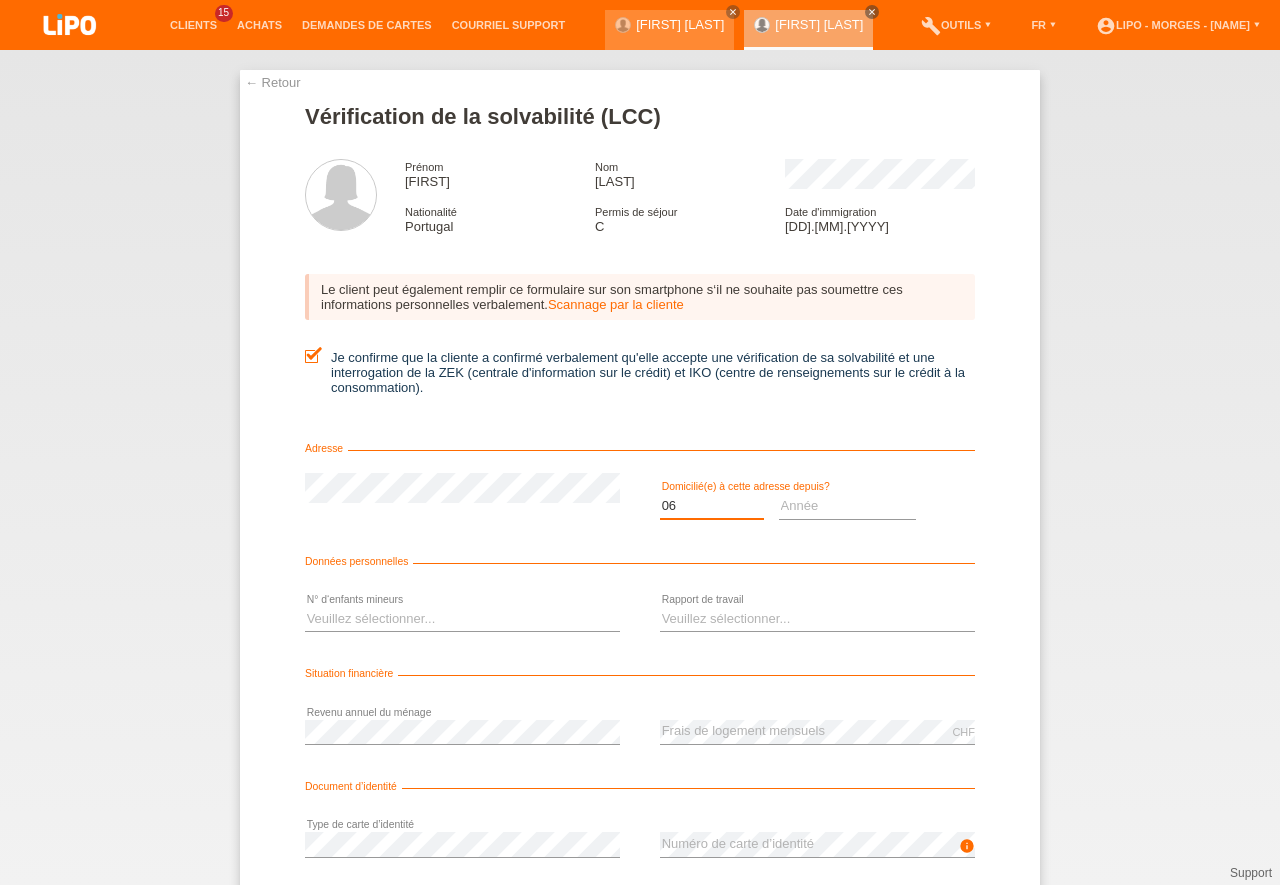 scroll, scrollTop: 0, scrollLeft: 0, axis: both 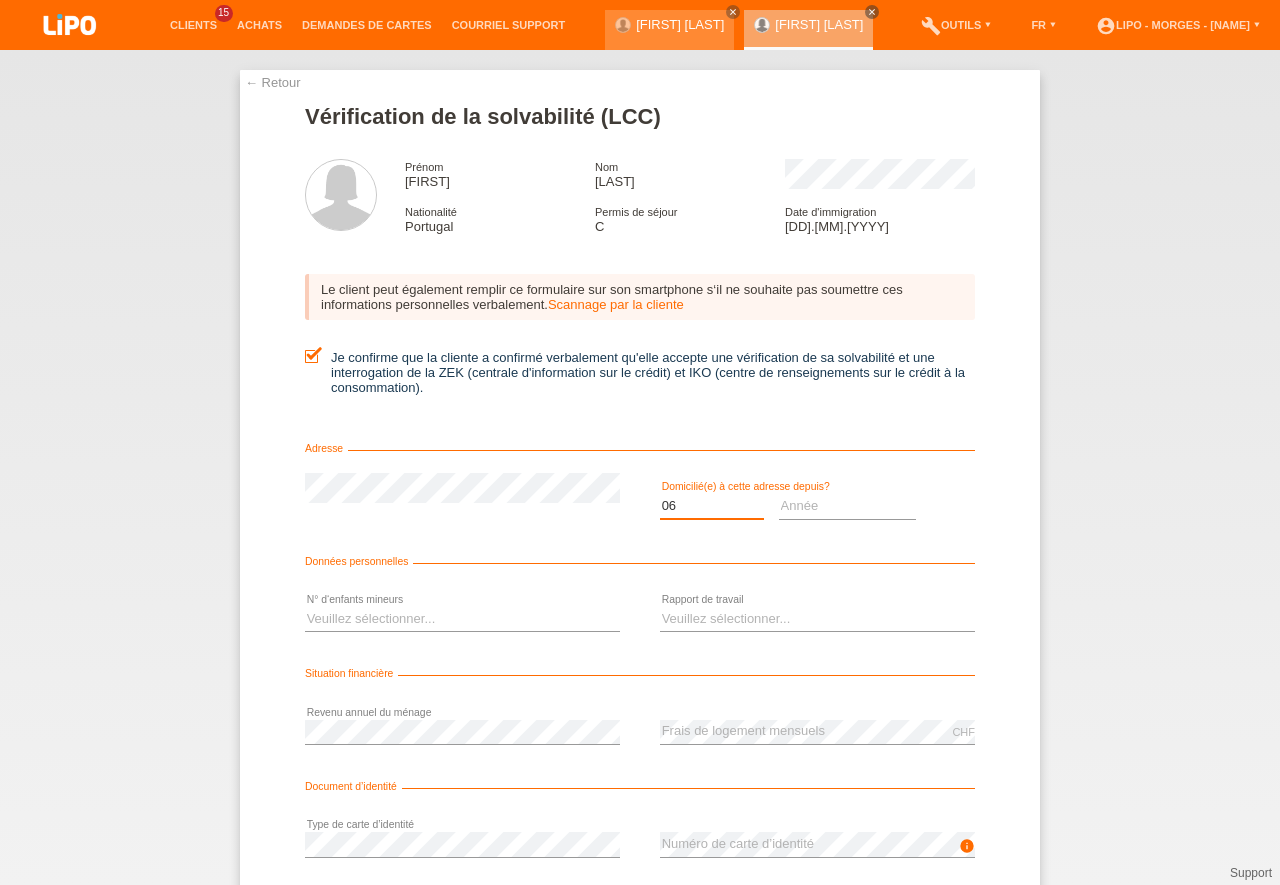 select on "01" 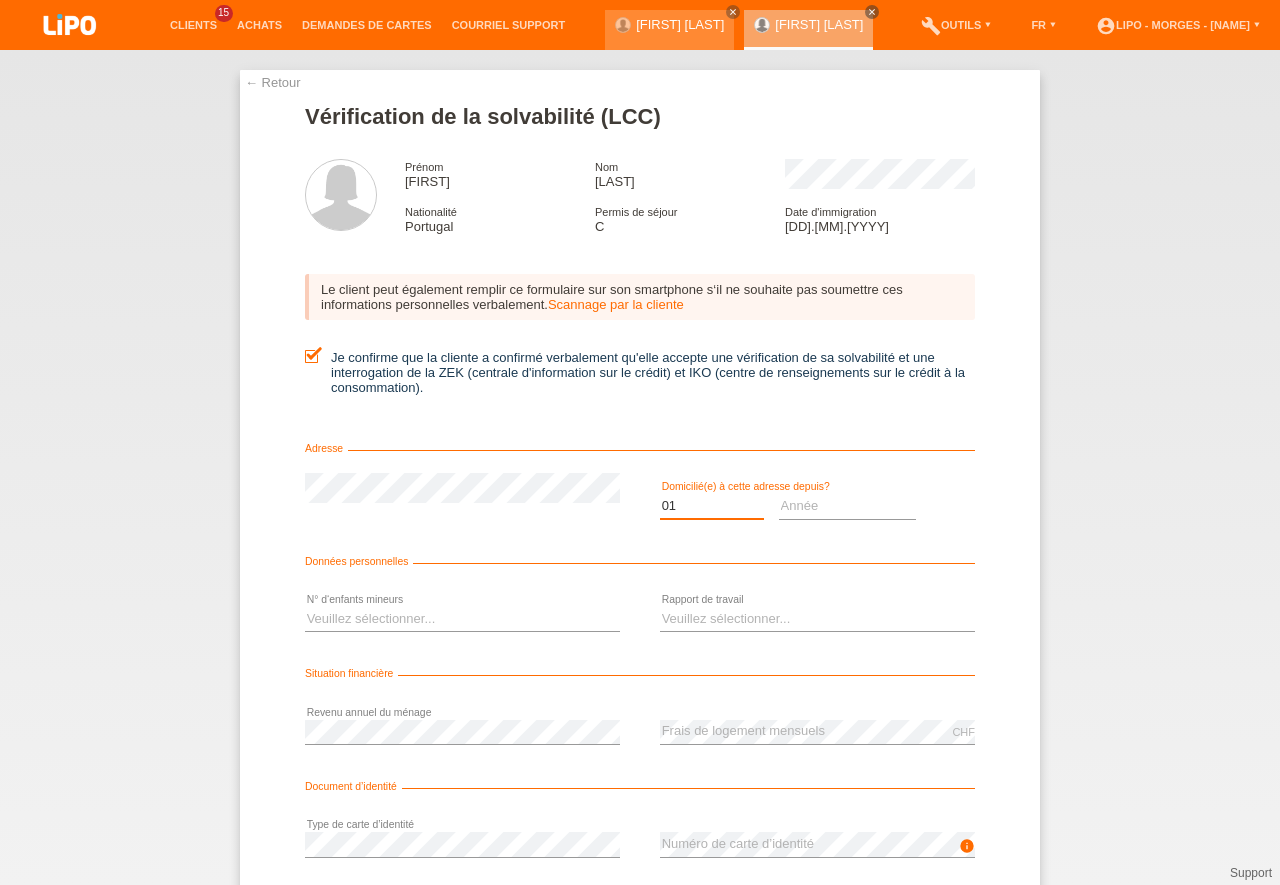 click on "01" at bounding box center (0, 0) 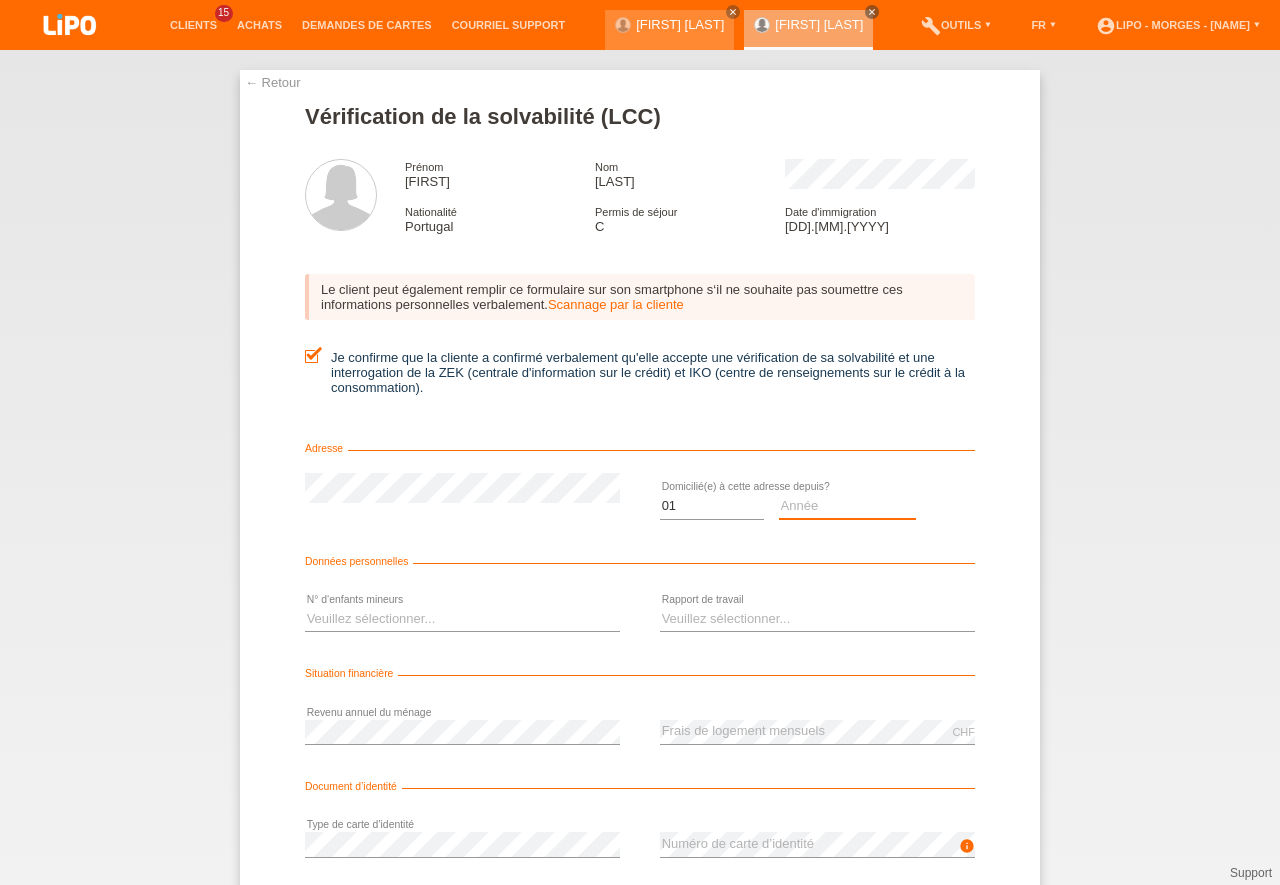 click on "Année
2025
2024
2023
2022
2021
2020
2019
2018
2017
2016 2015 2014 2013 2012 2011 2010 2009 2008 2007 2006 2005 2004 2003" at bounding box center [848, 506] 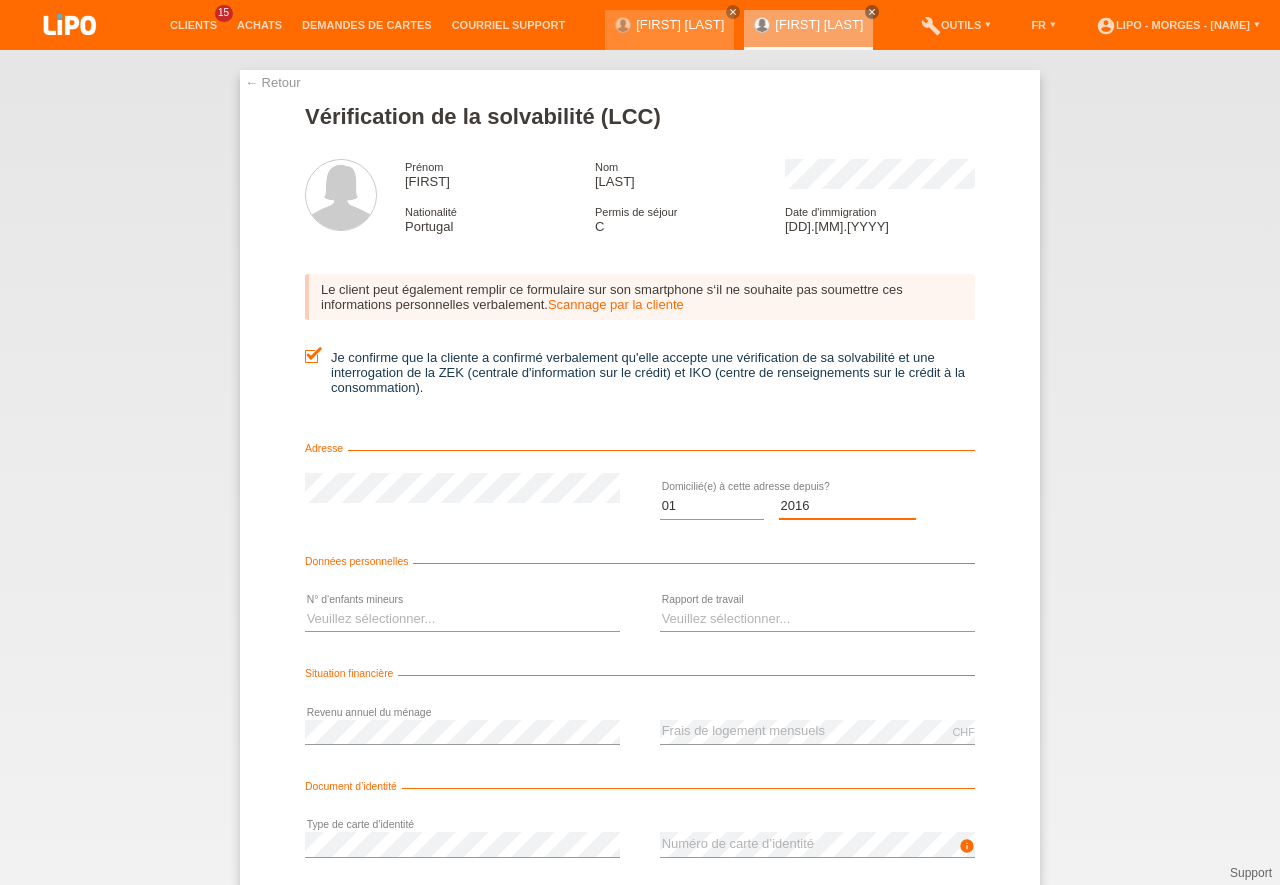 click on "2016" at bounding box center [0, 0] 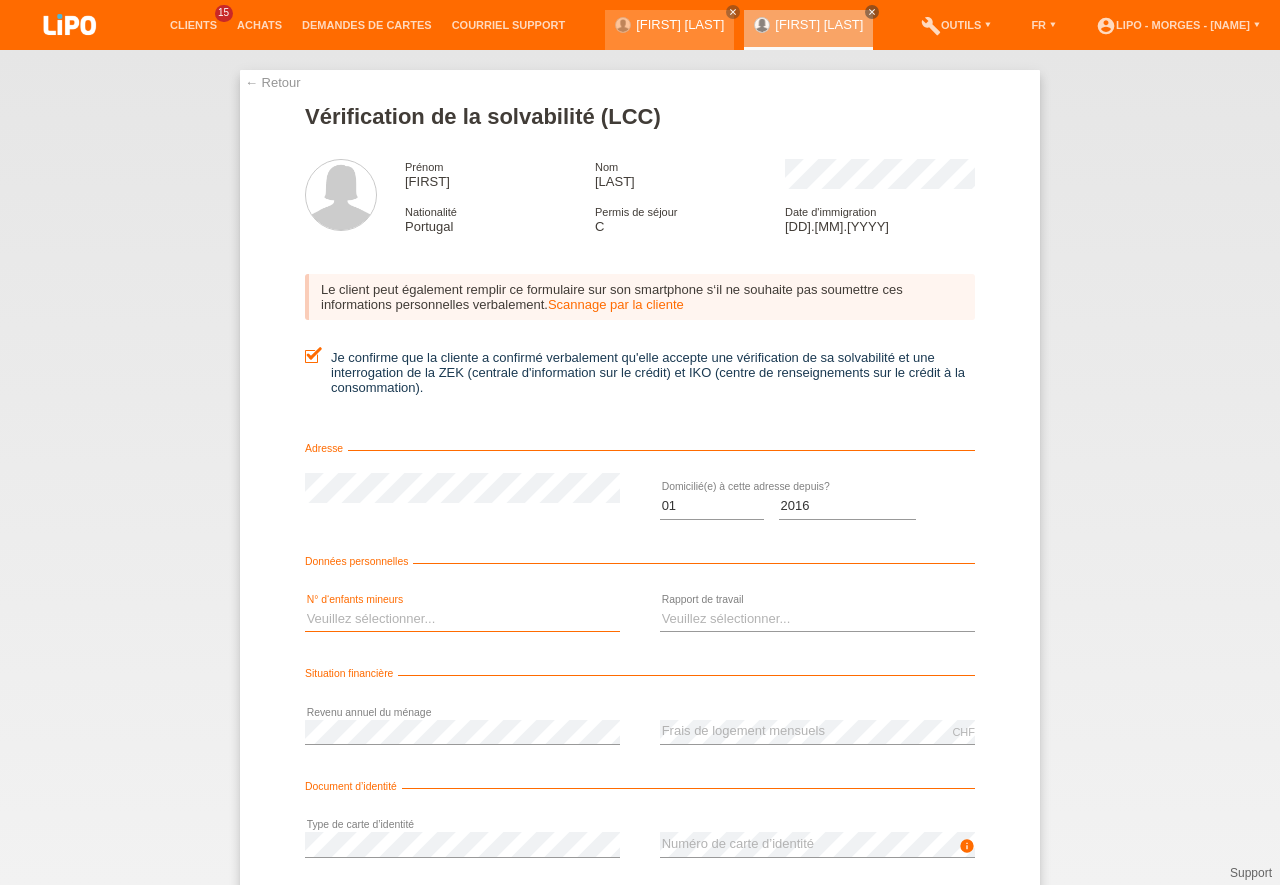 click on "Veuillez sélectionner...
0
1
2
3
4
5
6
7
8
9" at bounding box center [462, 619] 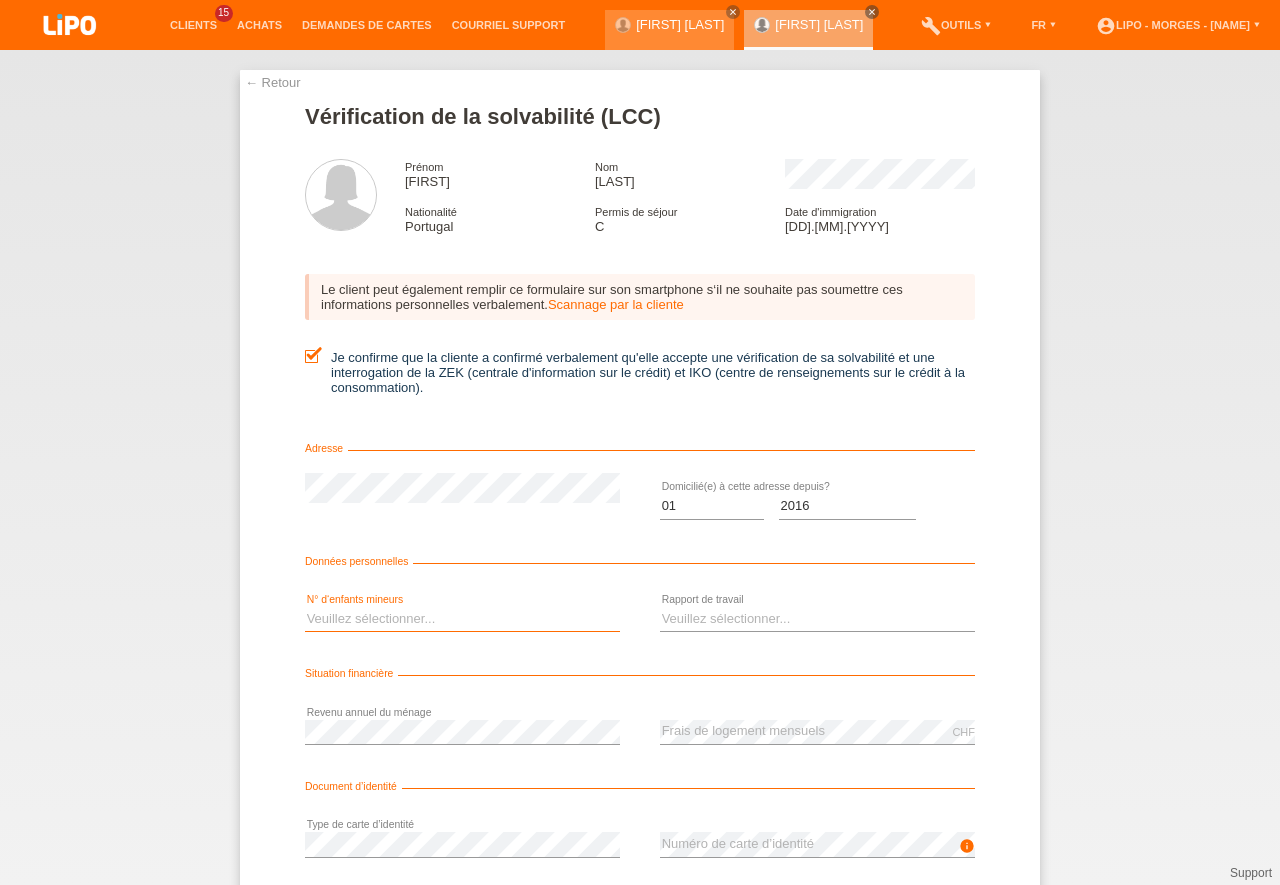 select on "0" 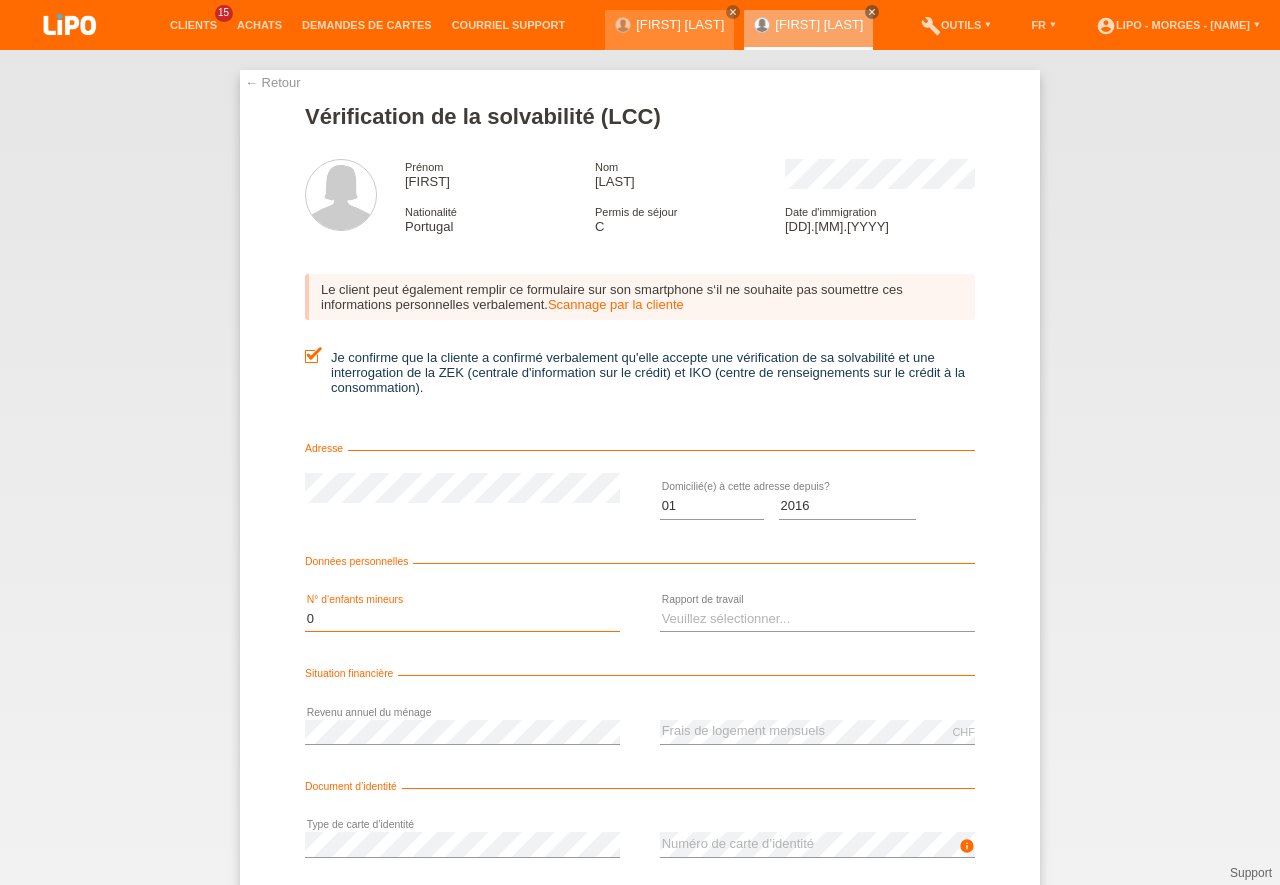 click on "0" at bounding box center (0, 0) 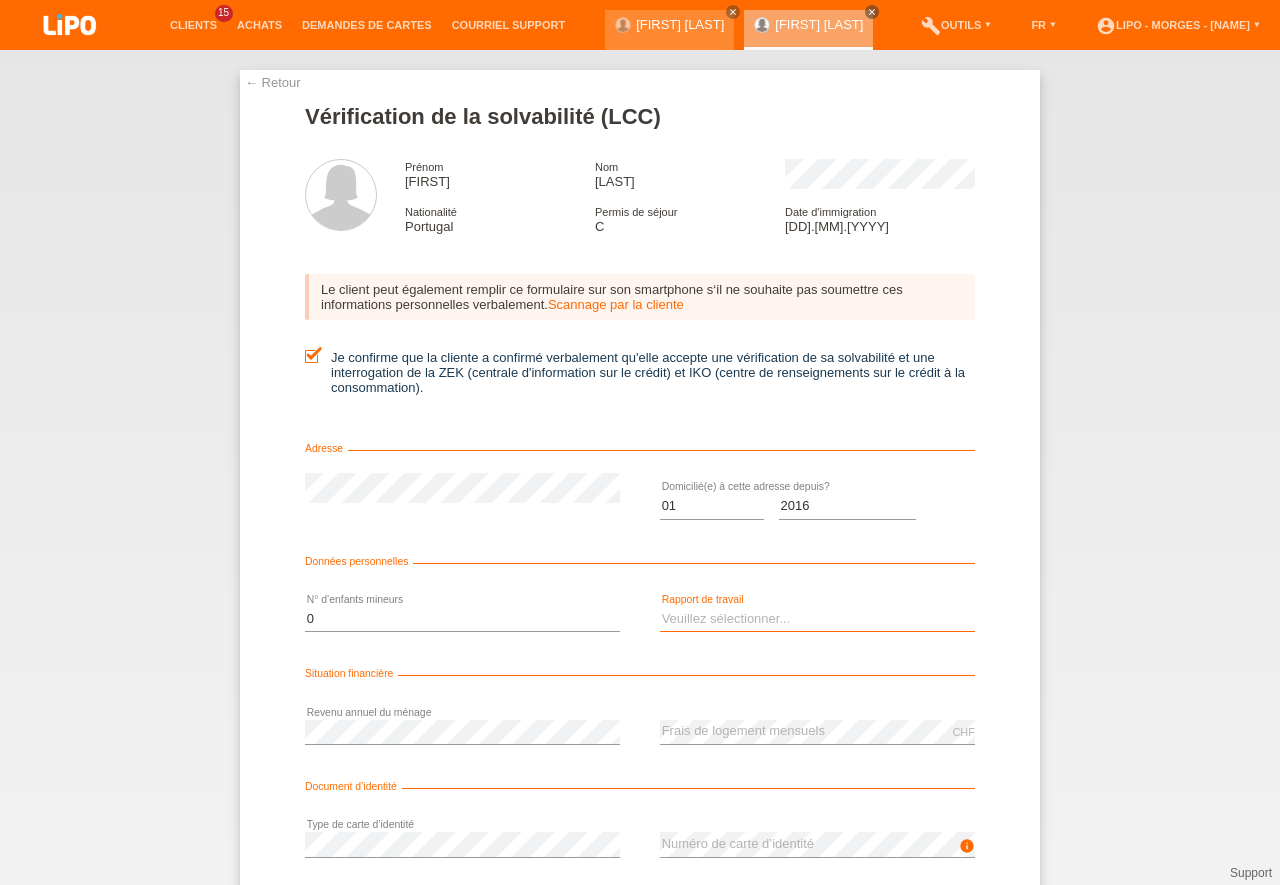 click on "Veuillez sélectionner...
A durée indéterminée
A durée déterminée
Apprenti/étudiant
Retraité(e)
Sans activité lucrative
Femme/homme au foyer
Indépendant(e)" at bounding box center [817, 619] 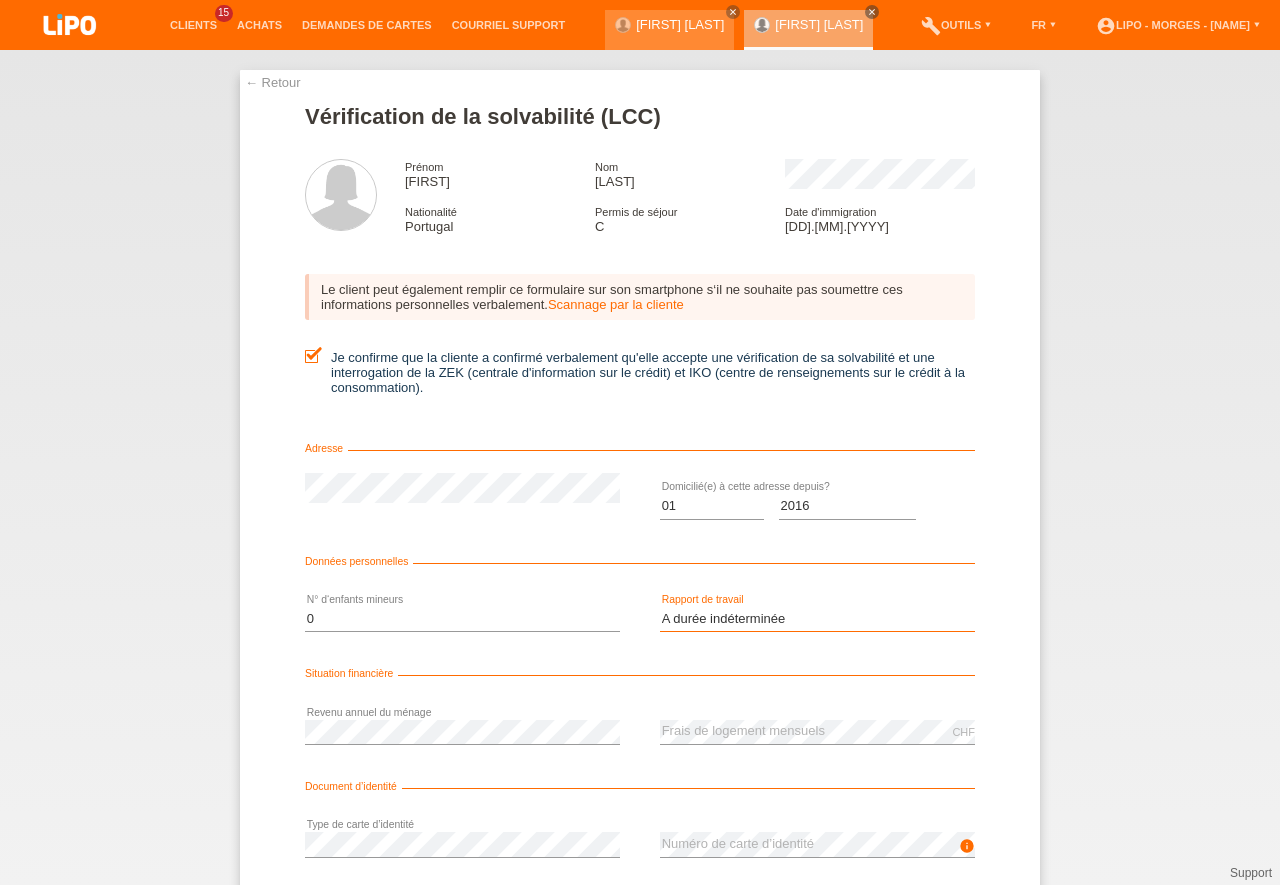 click on "A durée indéterminée" at bounding box center (0, 0) 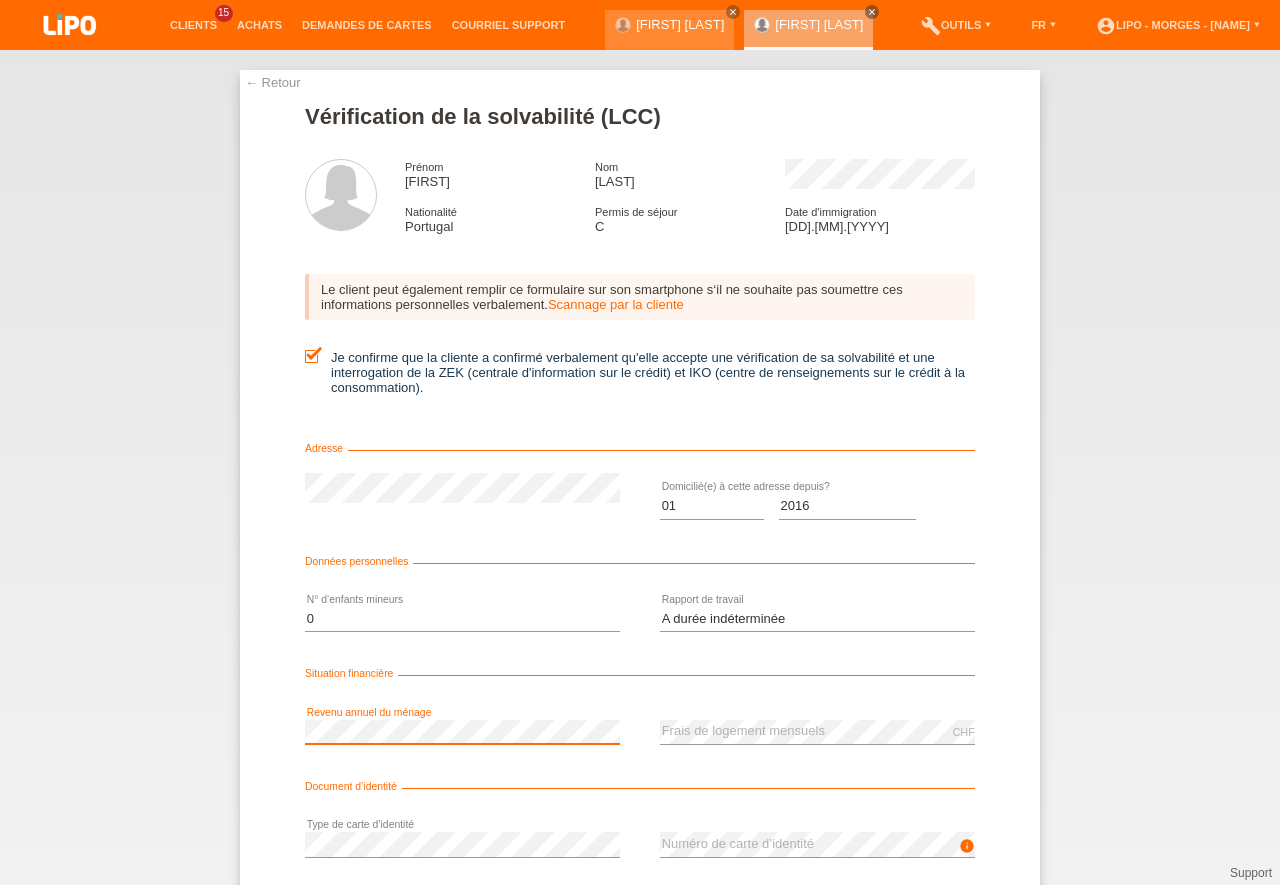 scroll, scrollTop: 0, scrollLeft: 0, axis: both 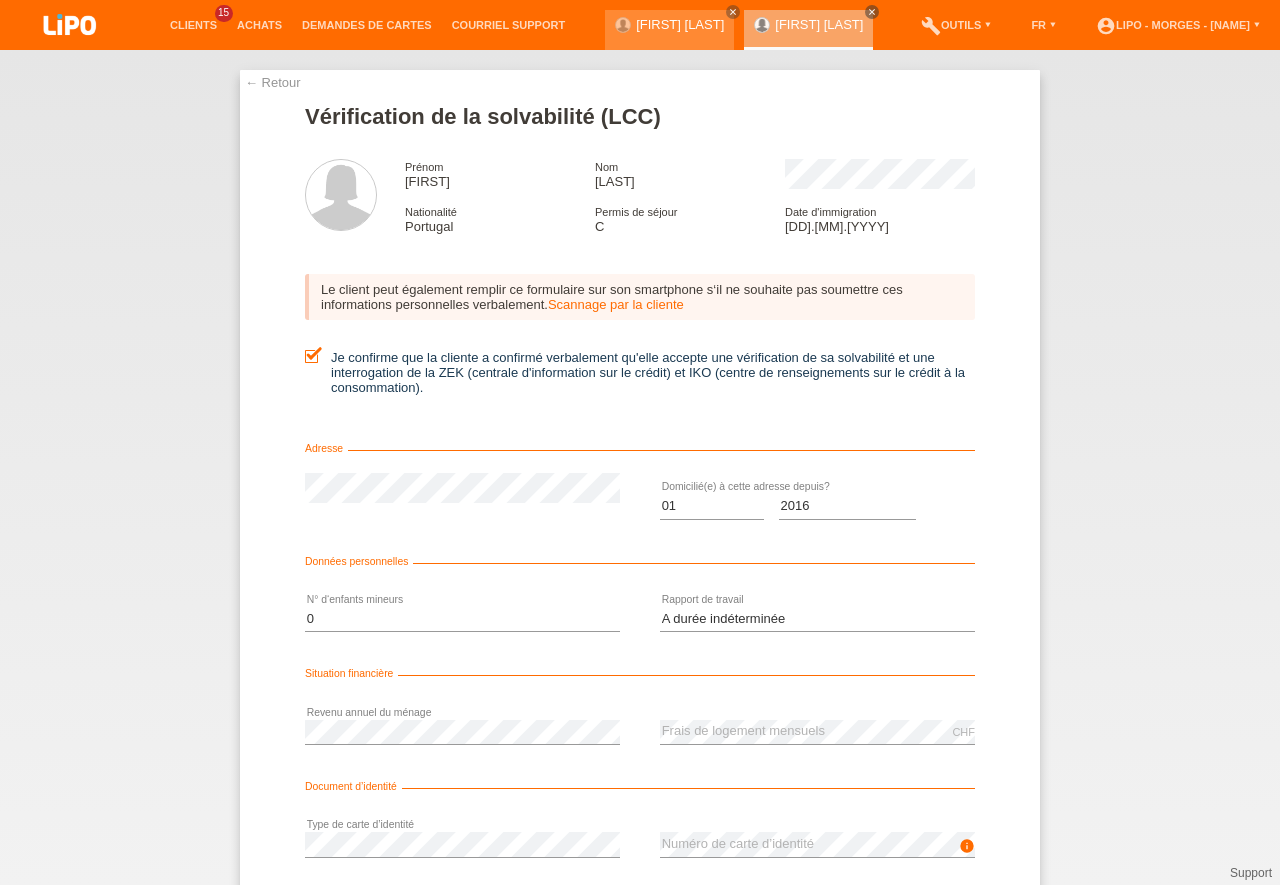 click on "error
Type de carte d’identité" at bounding box center (462, 845) 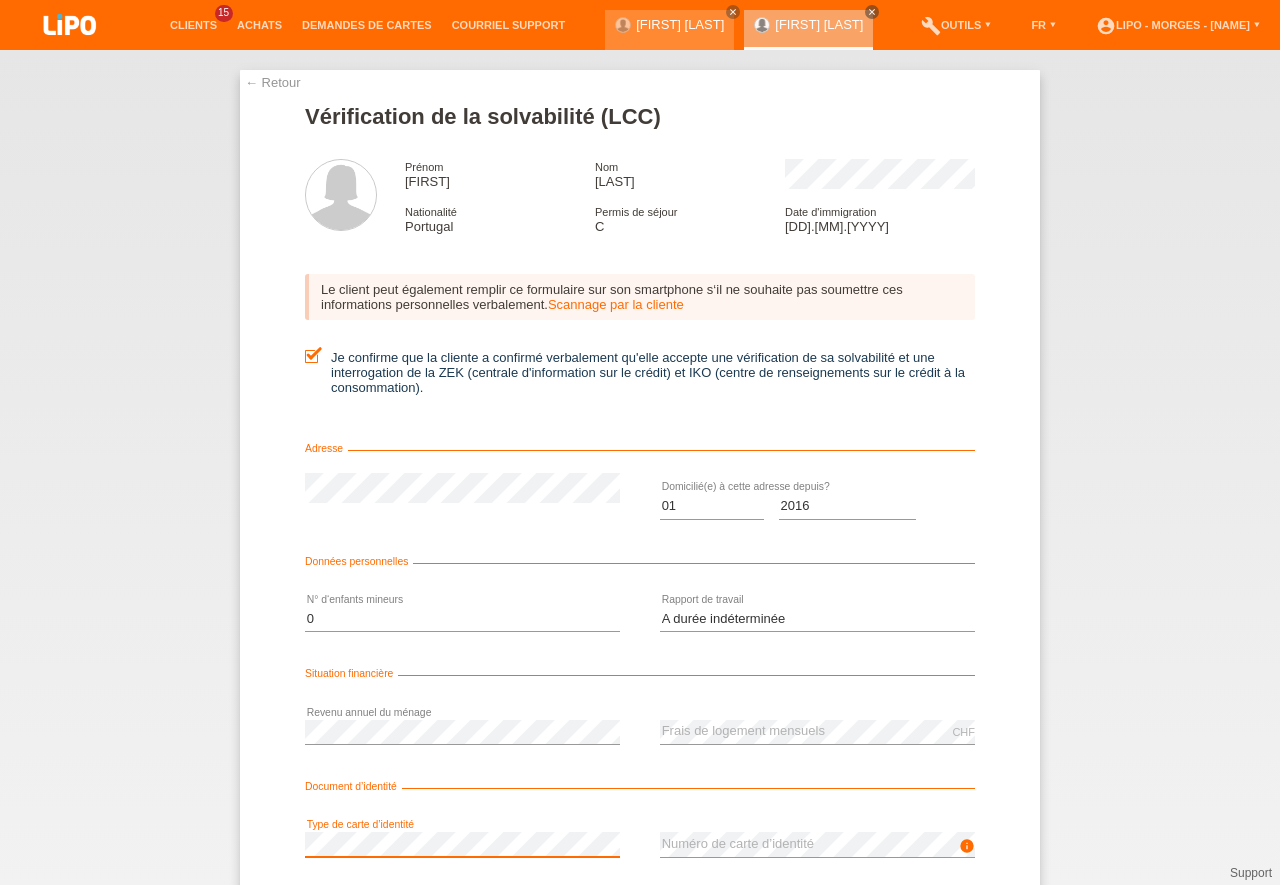 scroll, scrollTop: 0, scrollLeft: 0, axis: both 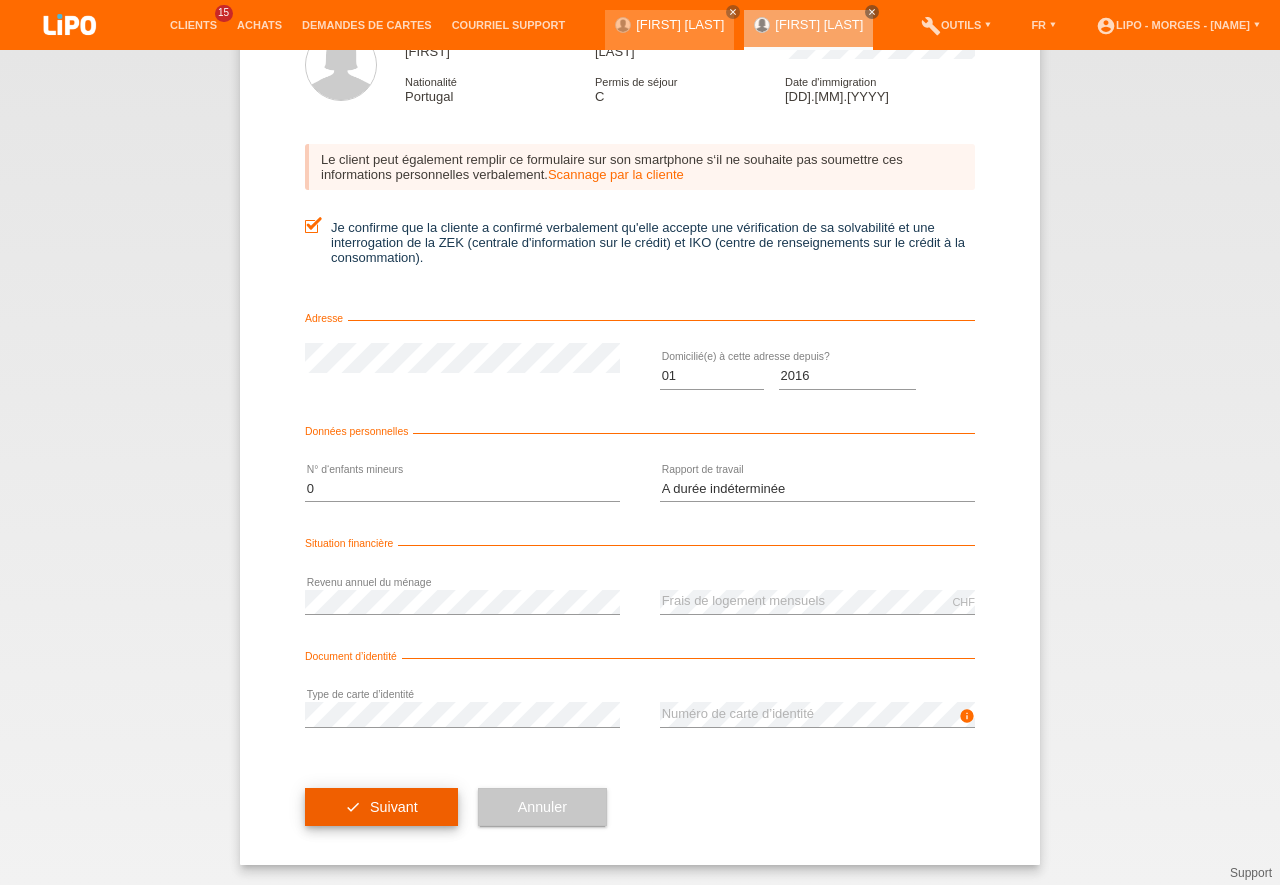 click on "Suivant" at bounding box center (394, 807) 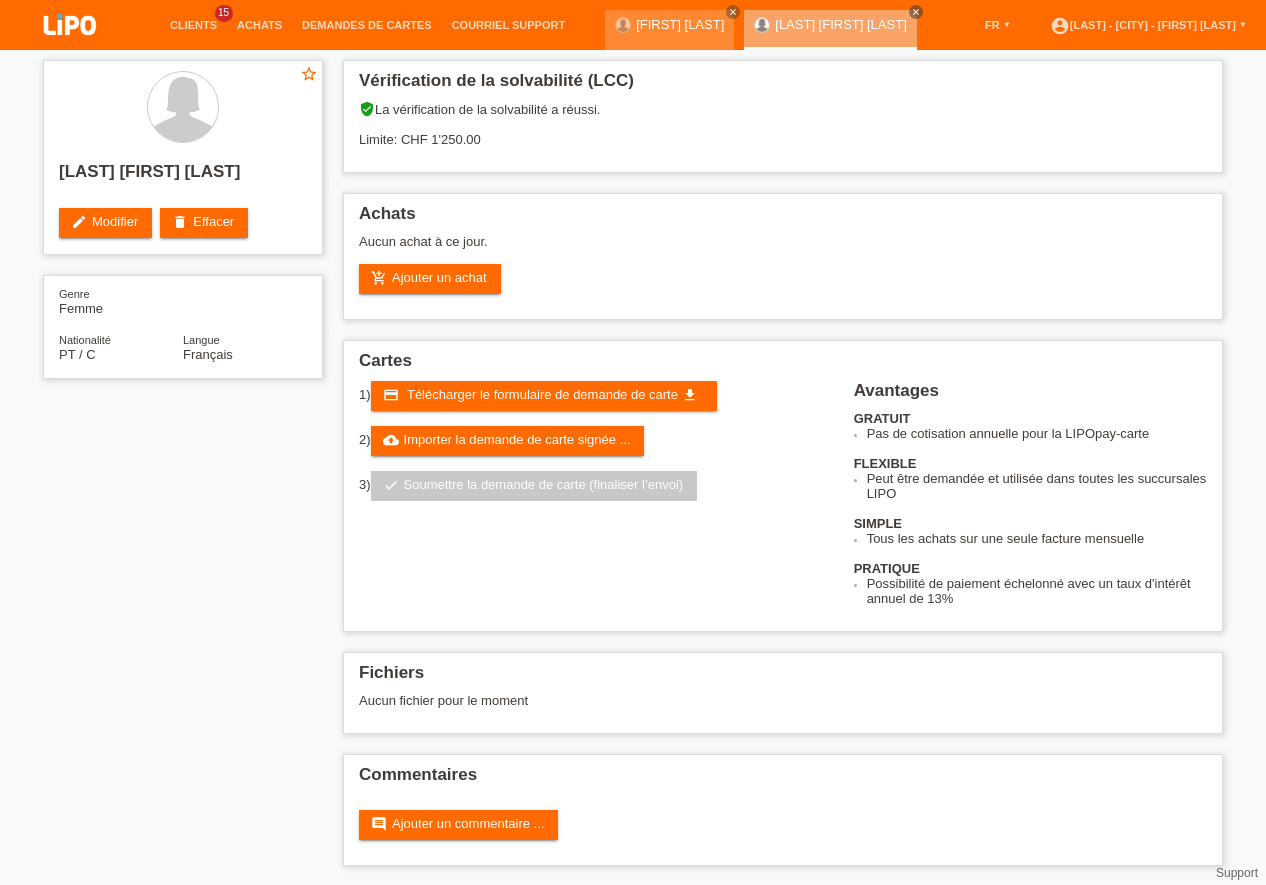 scroll, scrollTop: 0, scrollLeft: 0, axis: both 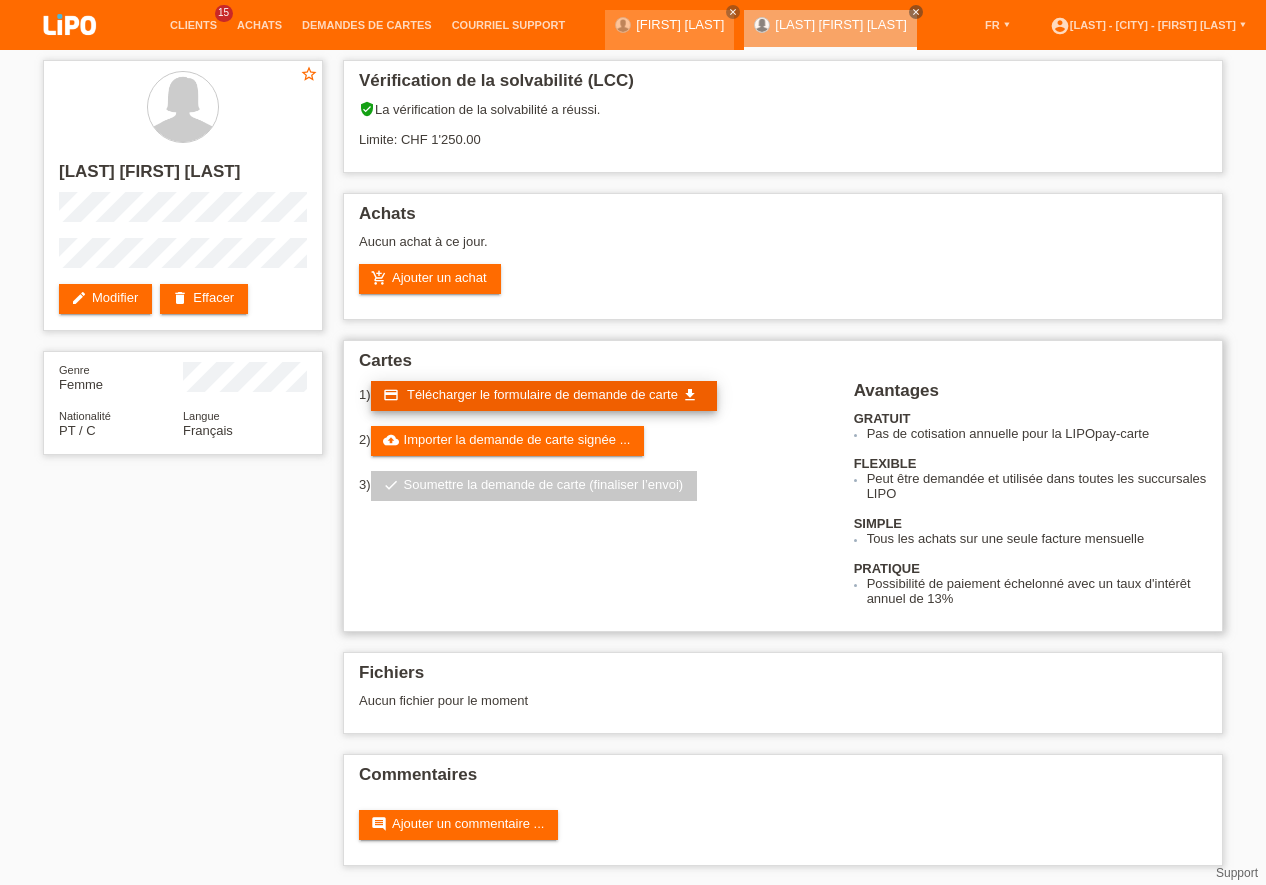 click on "credit_card
Télécharger le formulaire de demande de carte
get_app" at bounding box center (544, 396) 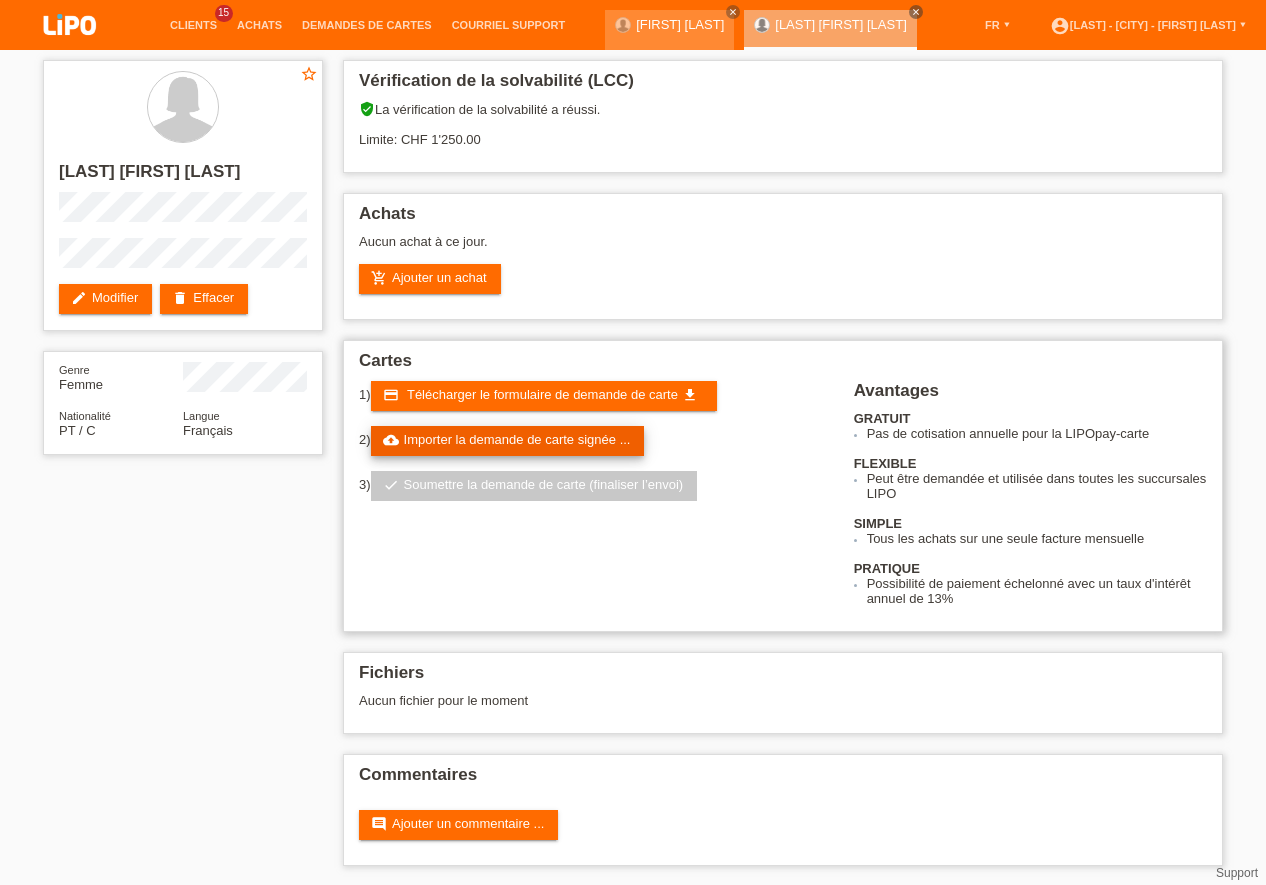 click on "cloud_upload  Importer la demande de carte signée ..." at bounding box center (508, 441) 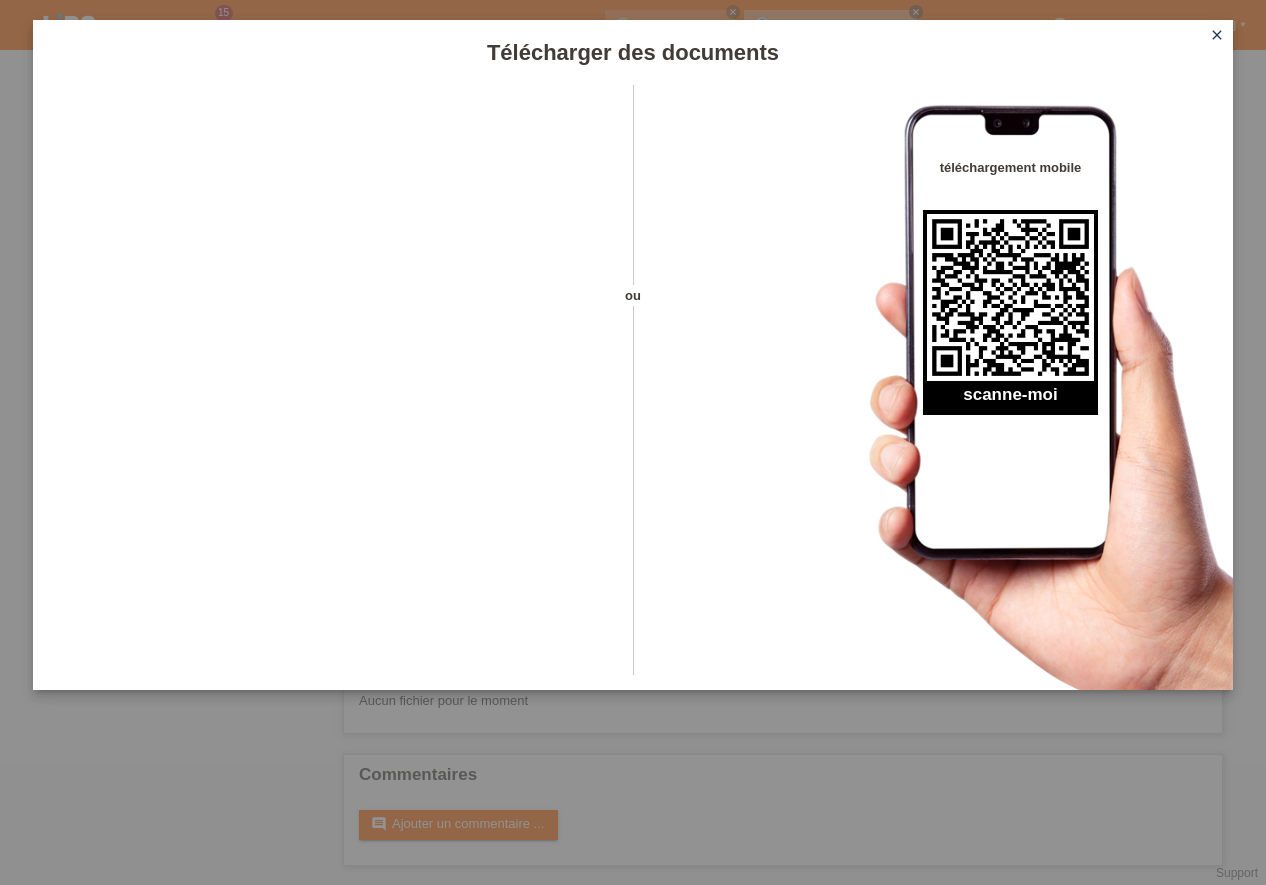 click on "close" at bounding box center [1217, 35] 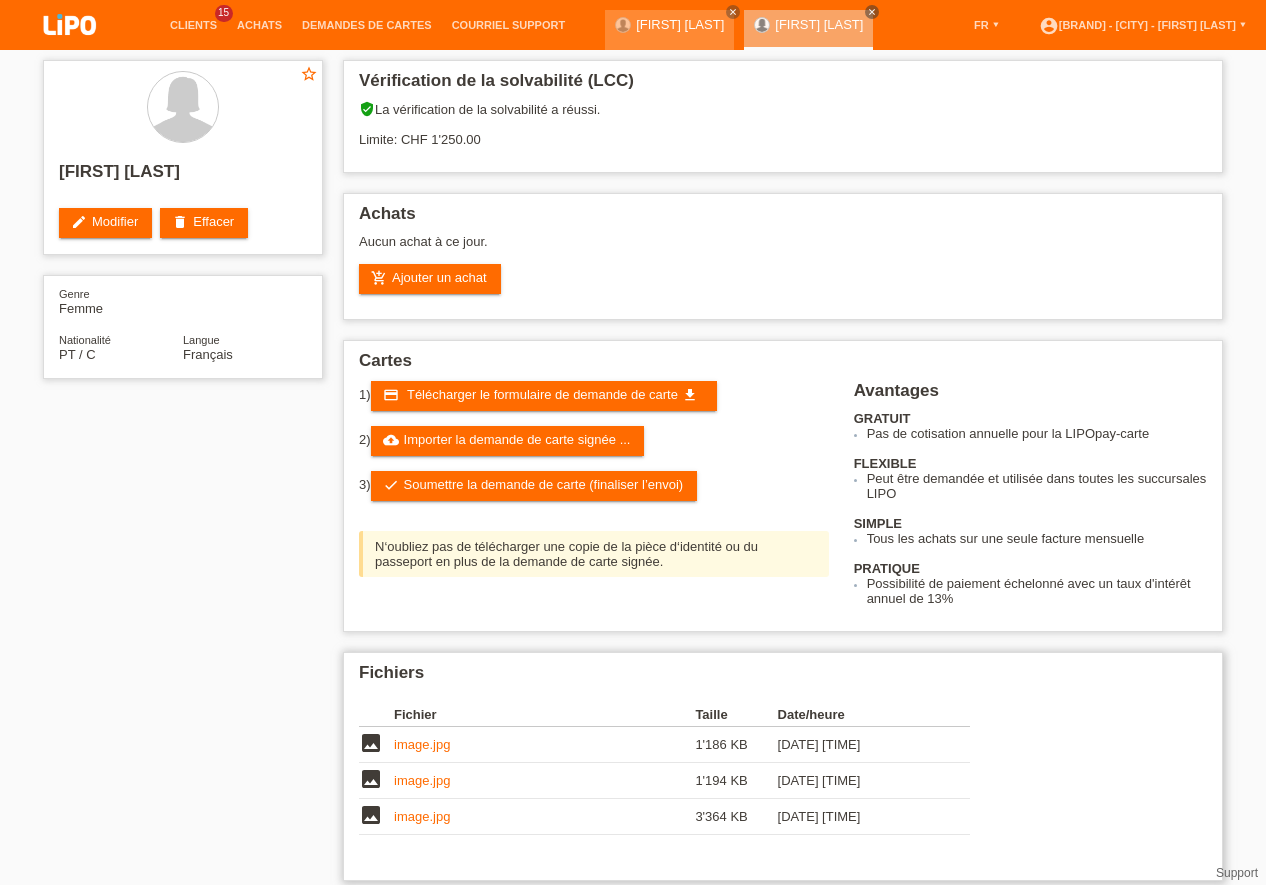 scroll, scrollTop: 0, scrollLeft: 0, axis: both 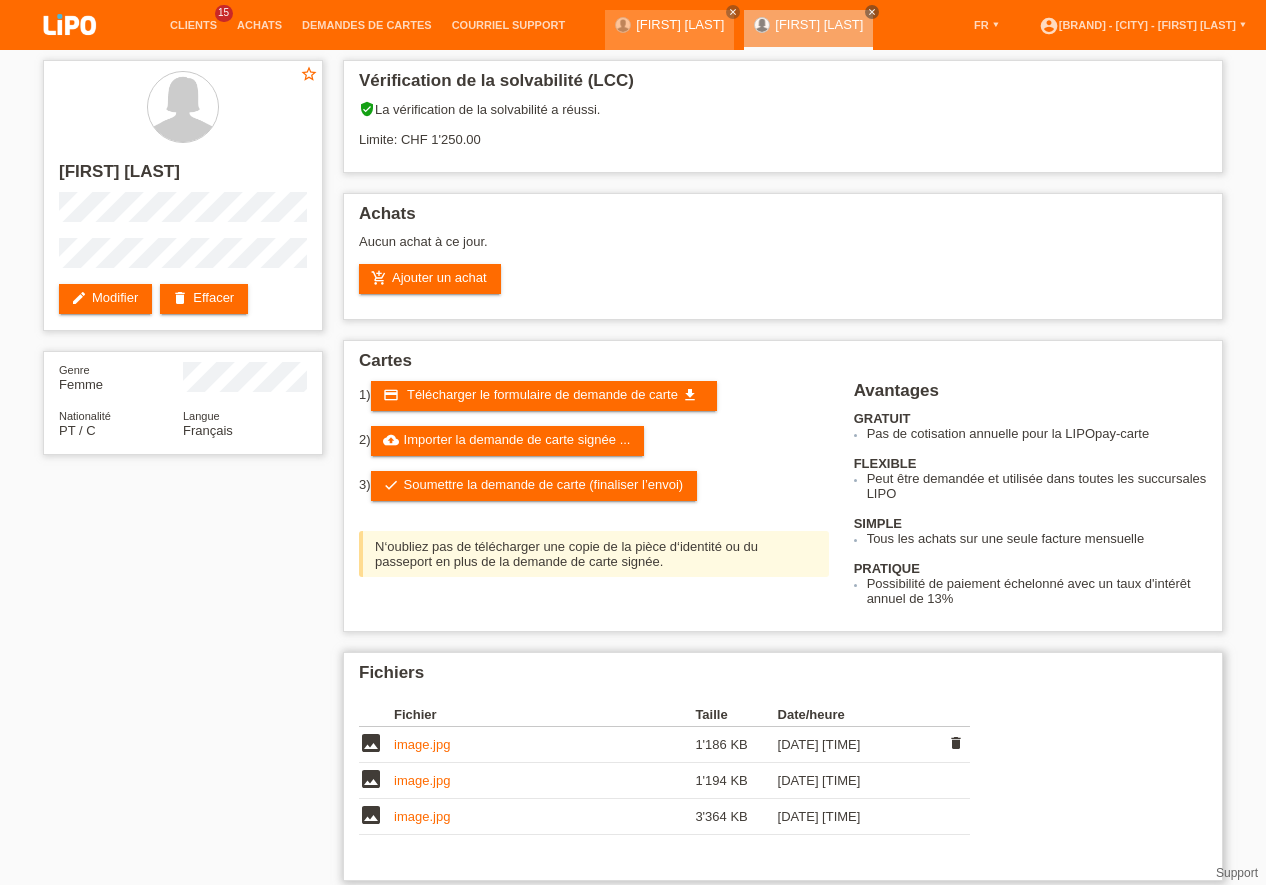 click on "image.jpg" at bounding box center [544, 745] 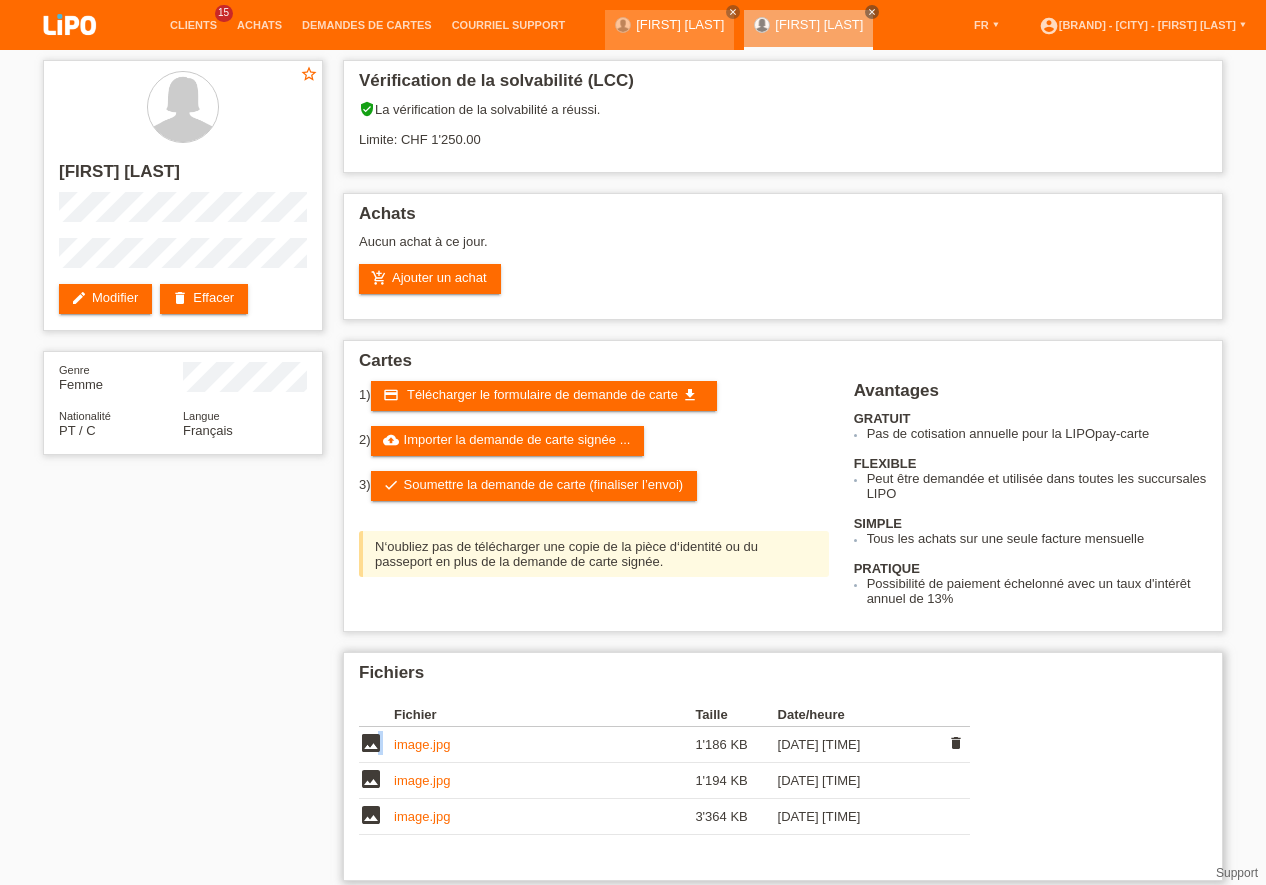click on "image" at bounding box center [371, 743] 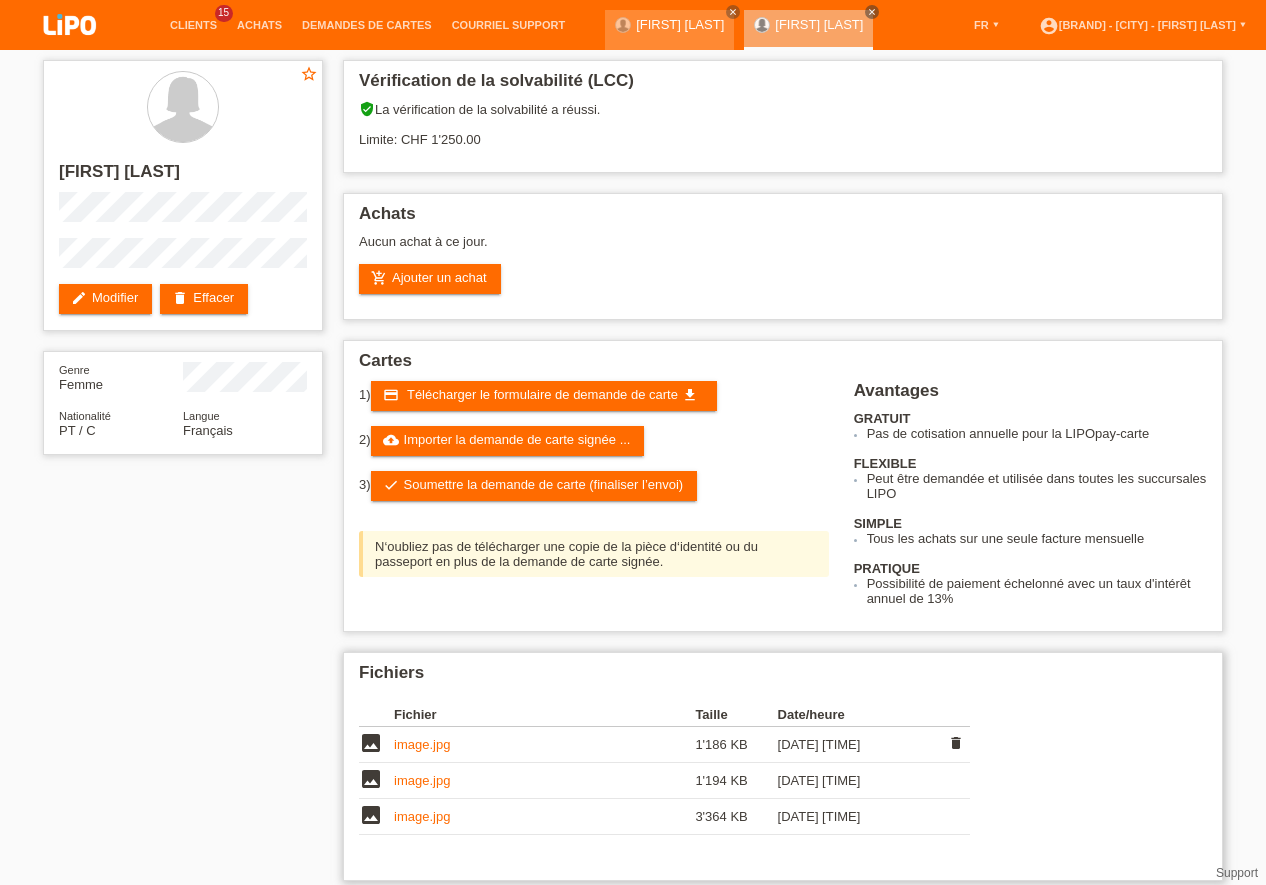 click on "image" at bounding box center [371, 743] 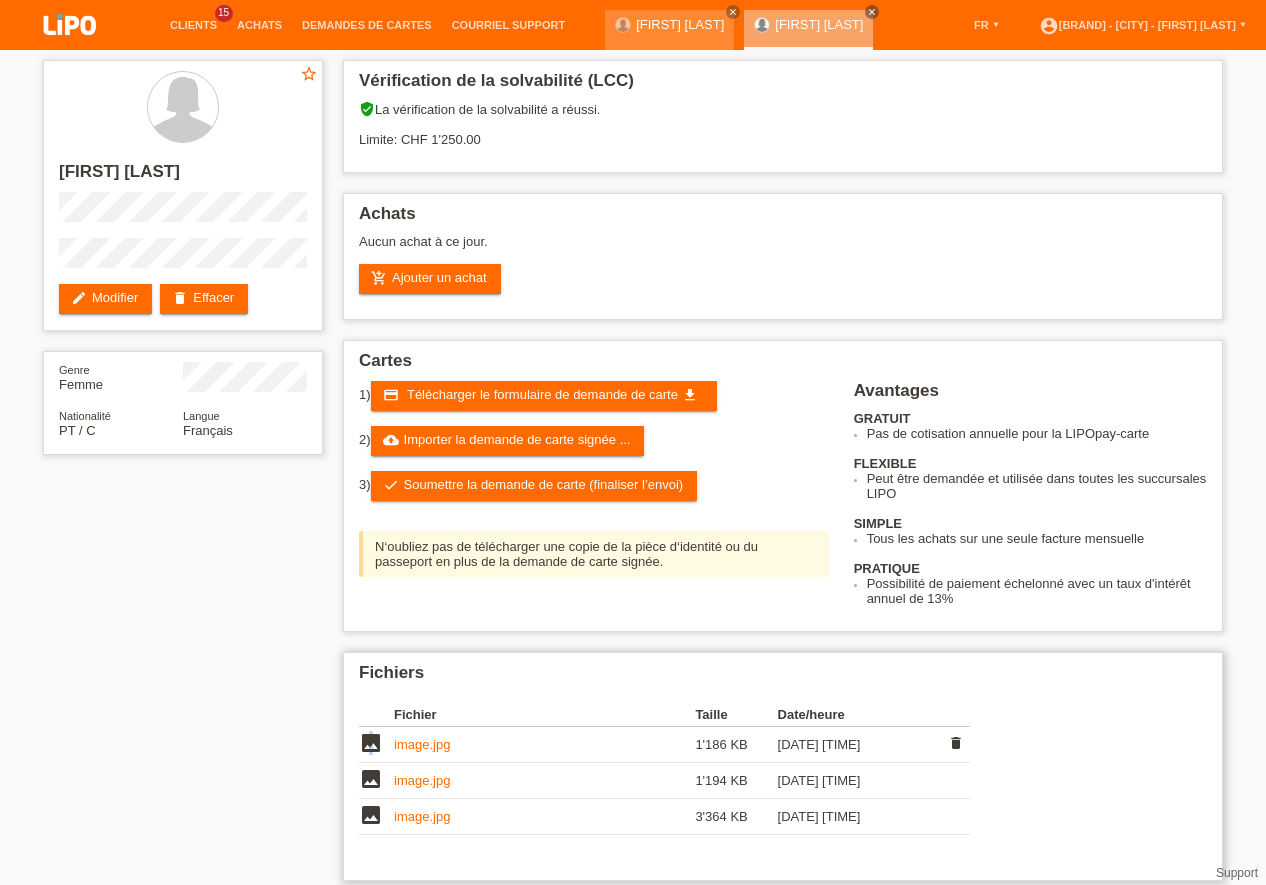 click on "image" at bounding box center (371, 743) 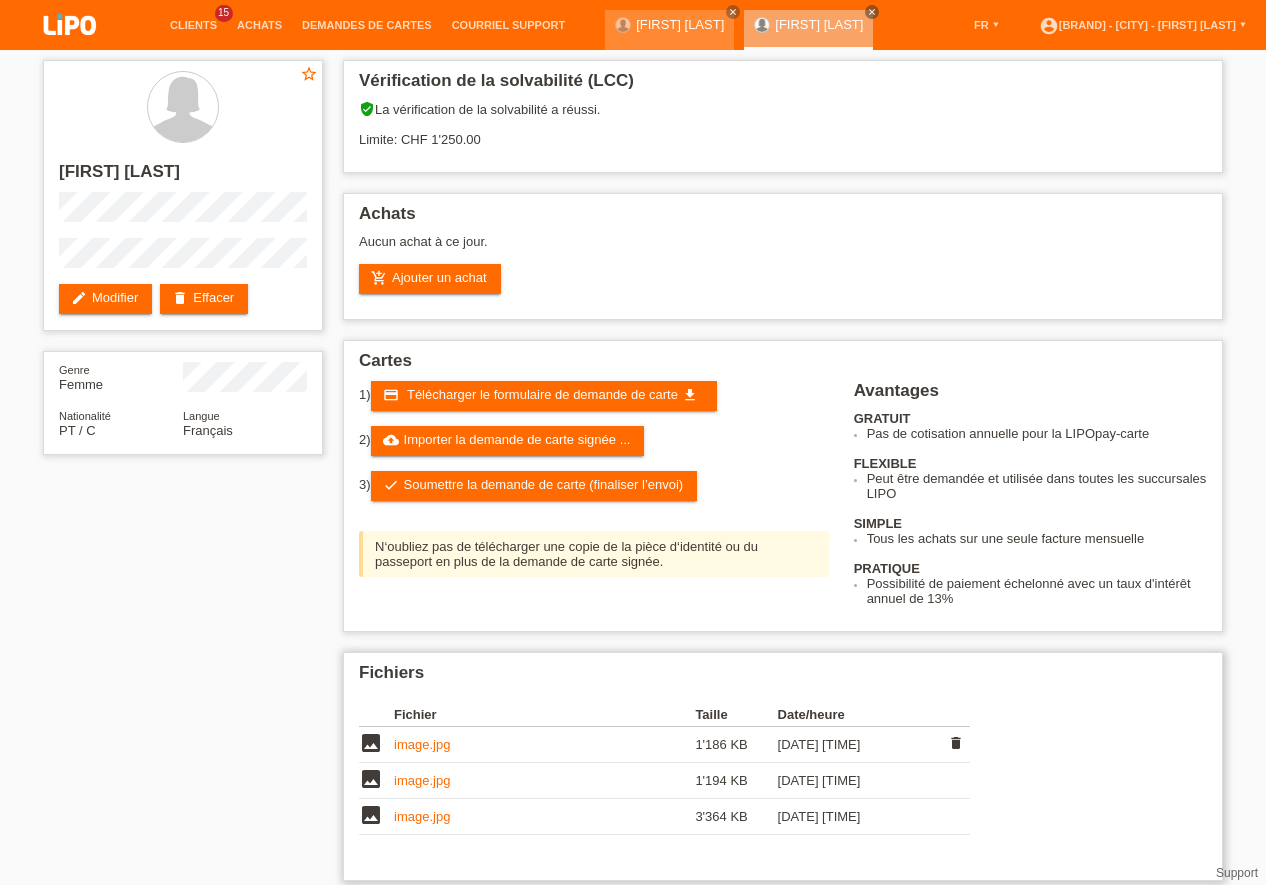 click on "image" at bounding box center [371, 743] 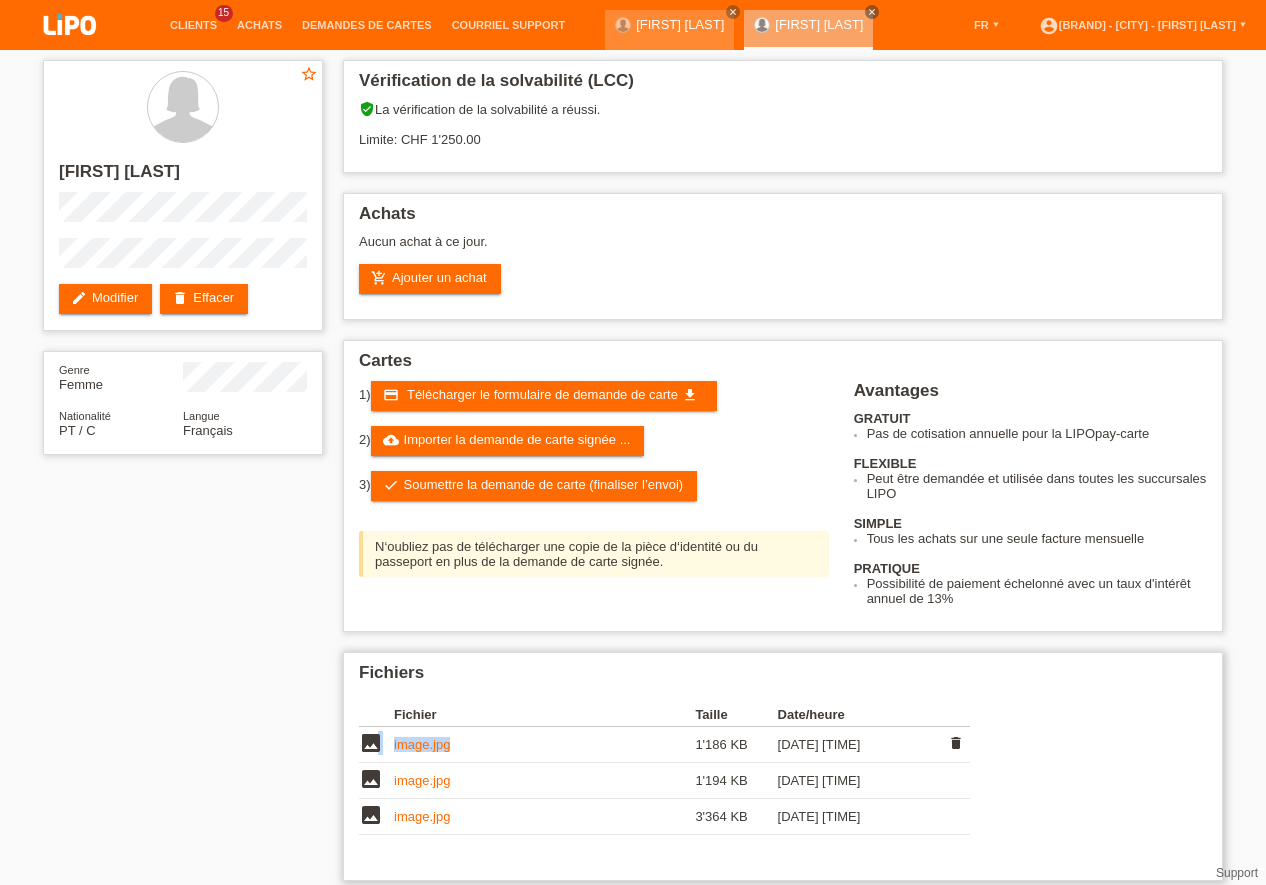 drag, startPoint x: 379, startPoint y: 740, endPoint x: 429, endPoint y: 760, distance: 53.851646 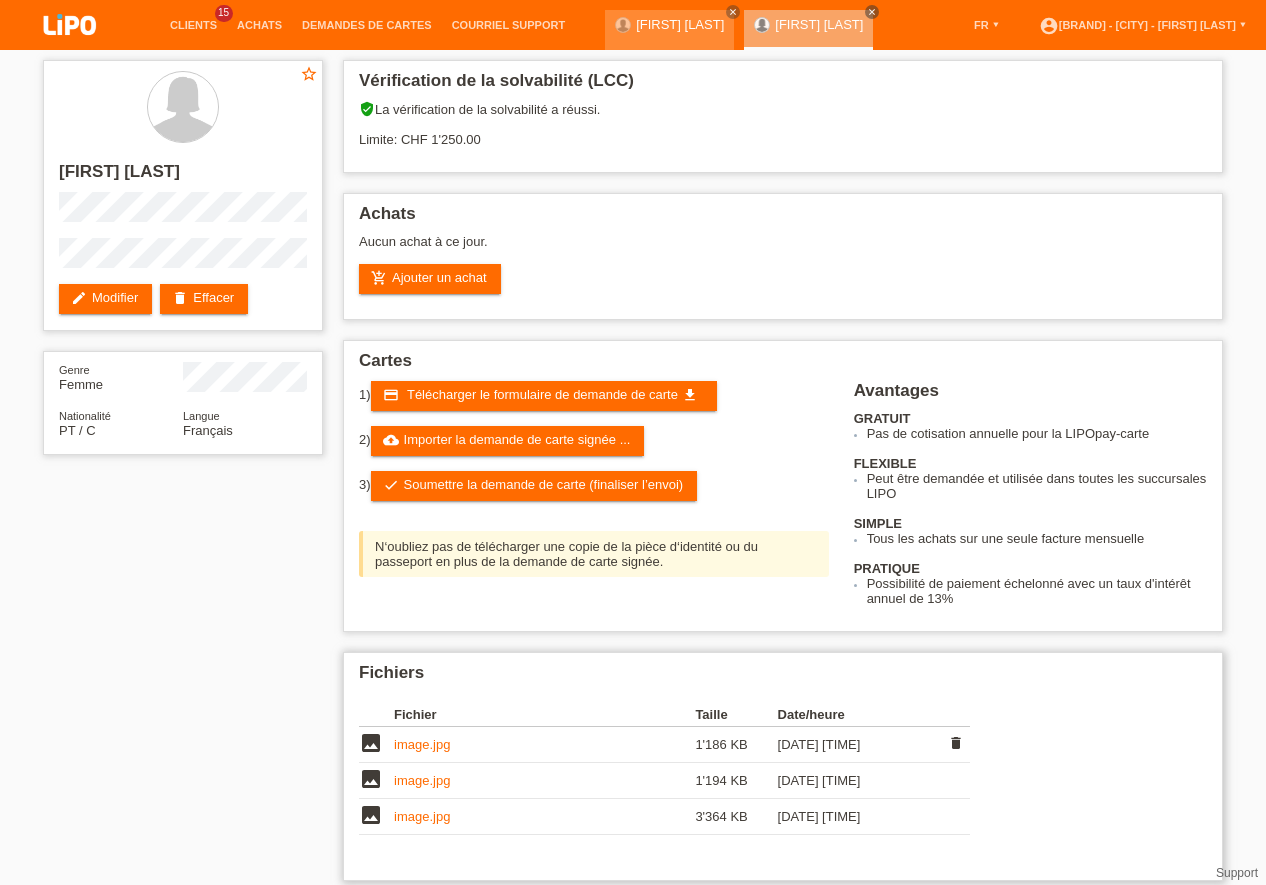 click on "image" at bounding box center [371, 743] 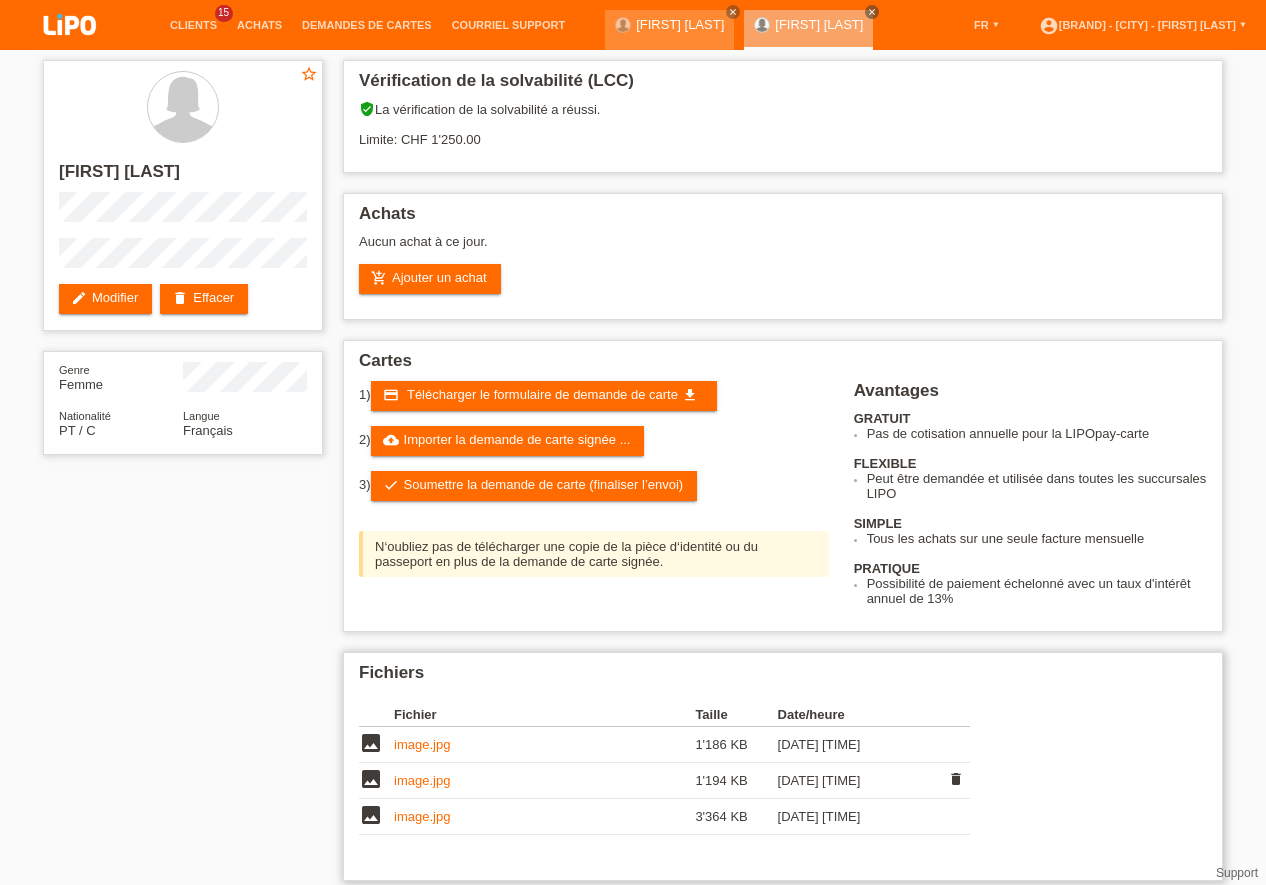 click on "image.jpg" at bounding box center (422, 780) 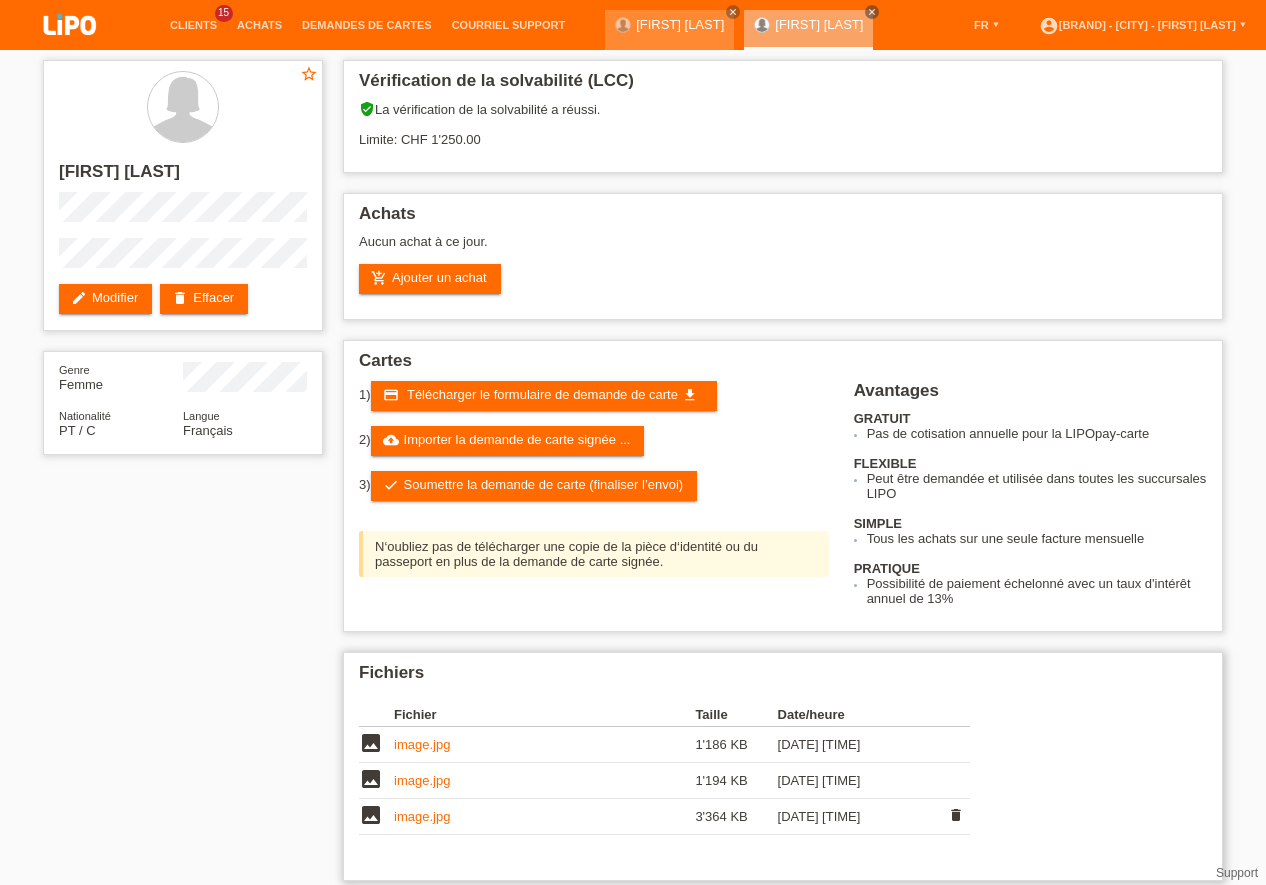 click on "image.jpg" at bounding box center (422, 816) 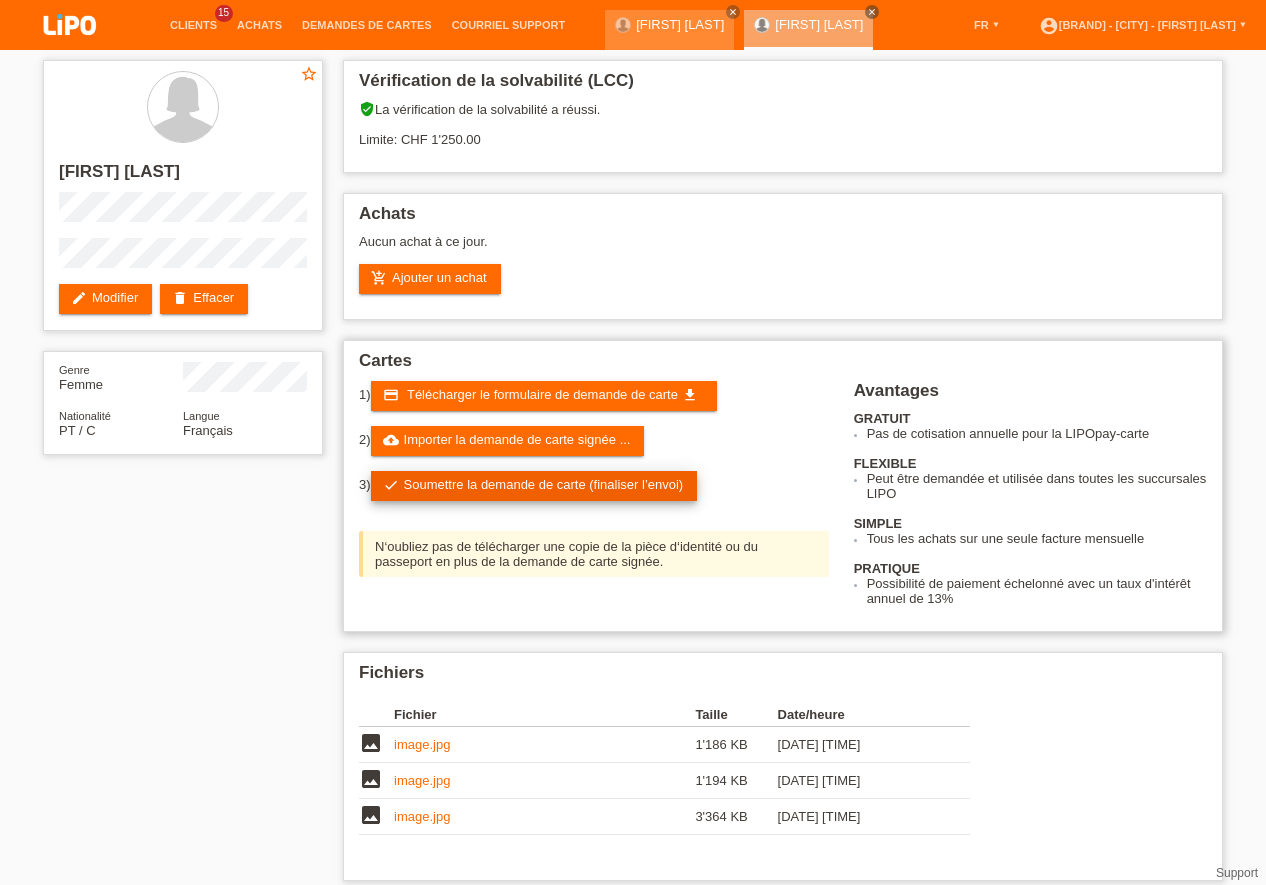 click on "check  Soumettre la demande de carte (finaliser l’envoi)" at bounding box center [534, 486] 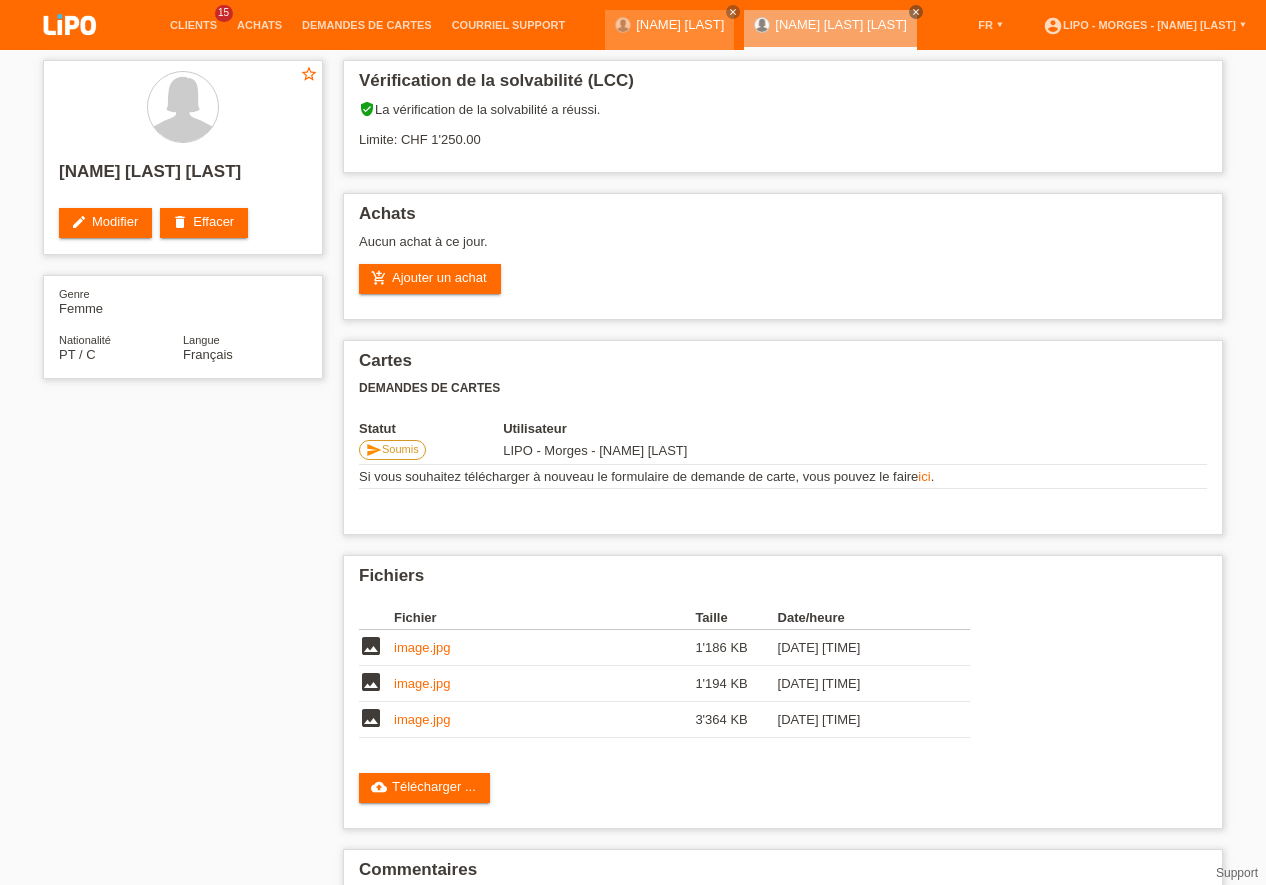 scroll, scrollTop: 0, scrollLeft: 0, axis: both 